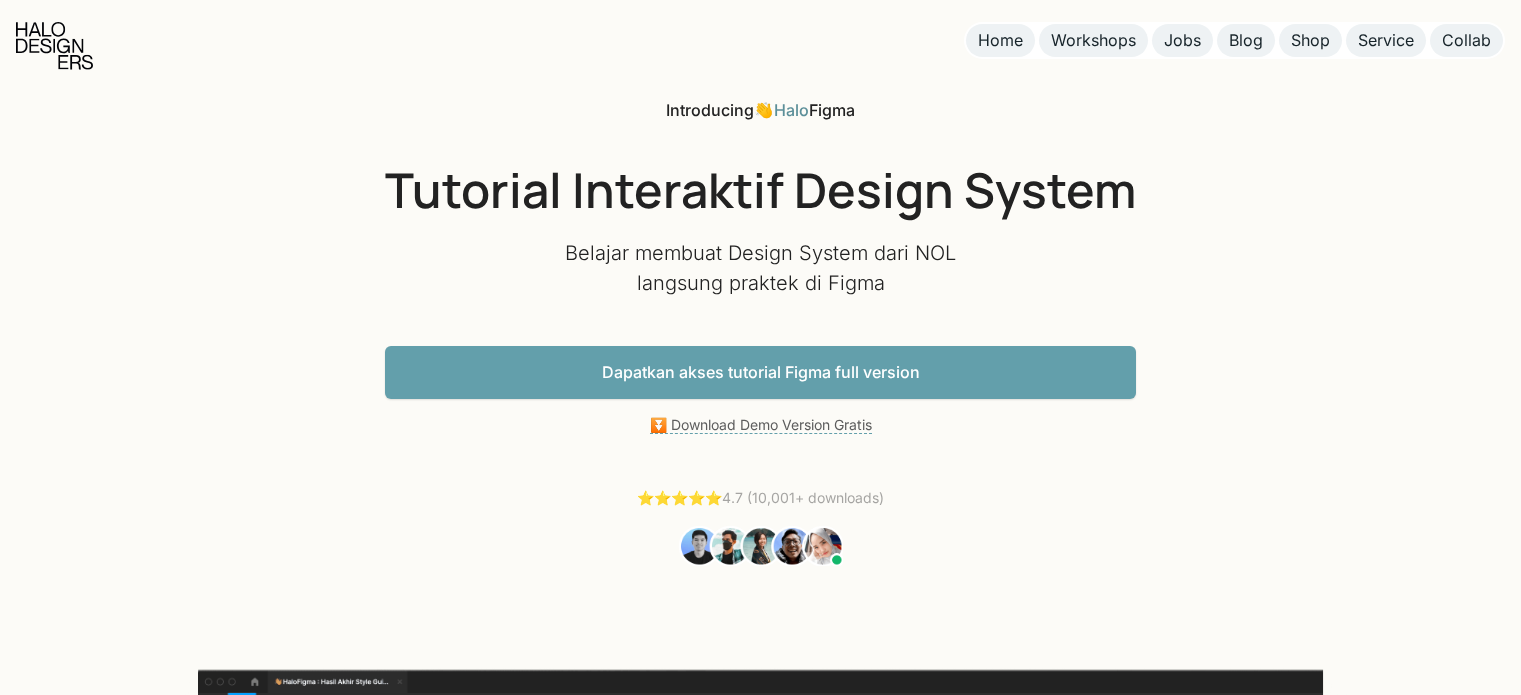 scroll, scrollTop: 8188, scrollLeft: 0, axis: vertical 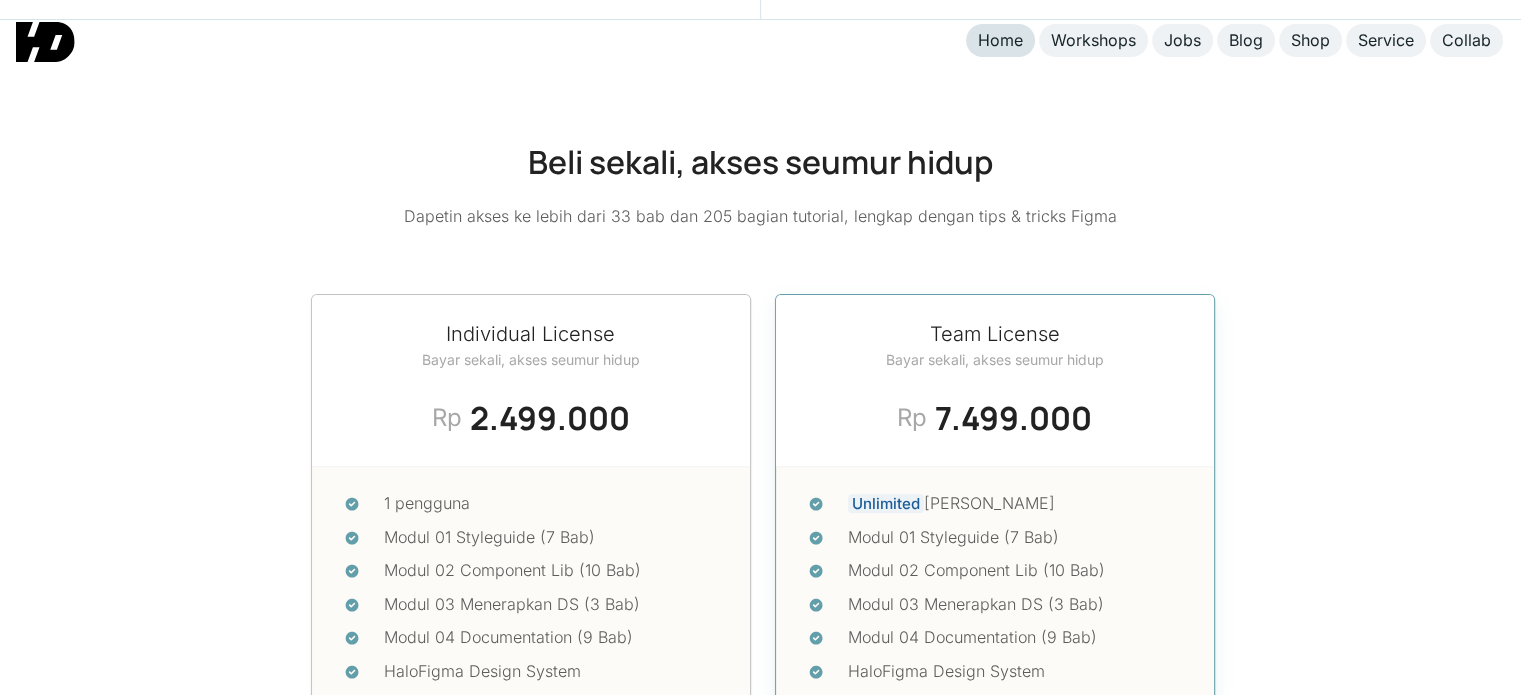 click on "Home" at bounding box center [1000, 40] 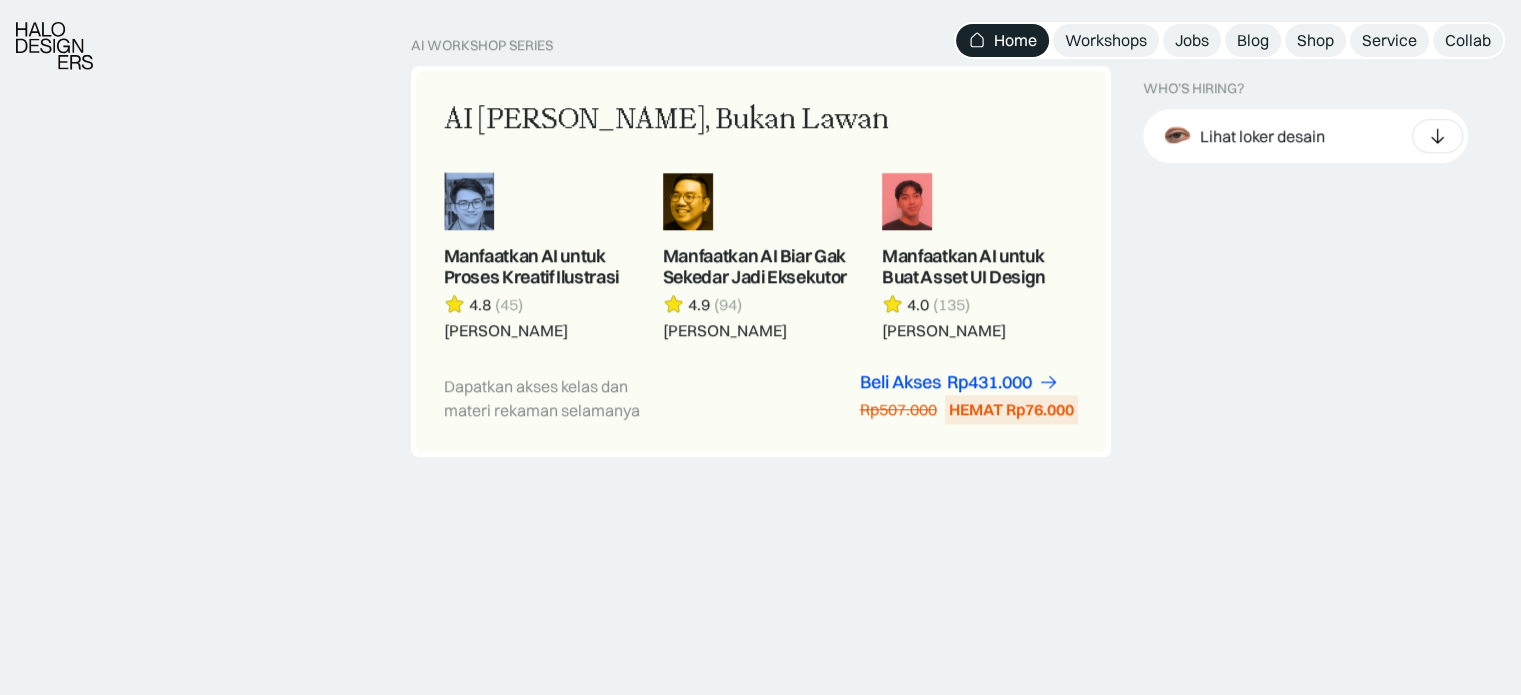 scroll, scrollTop: 1900, scrollLeft: 0, axis: vertical 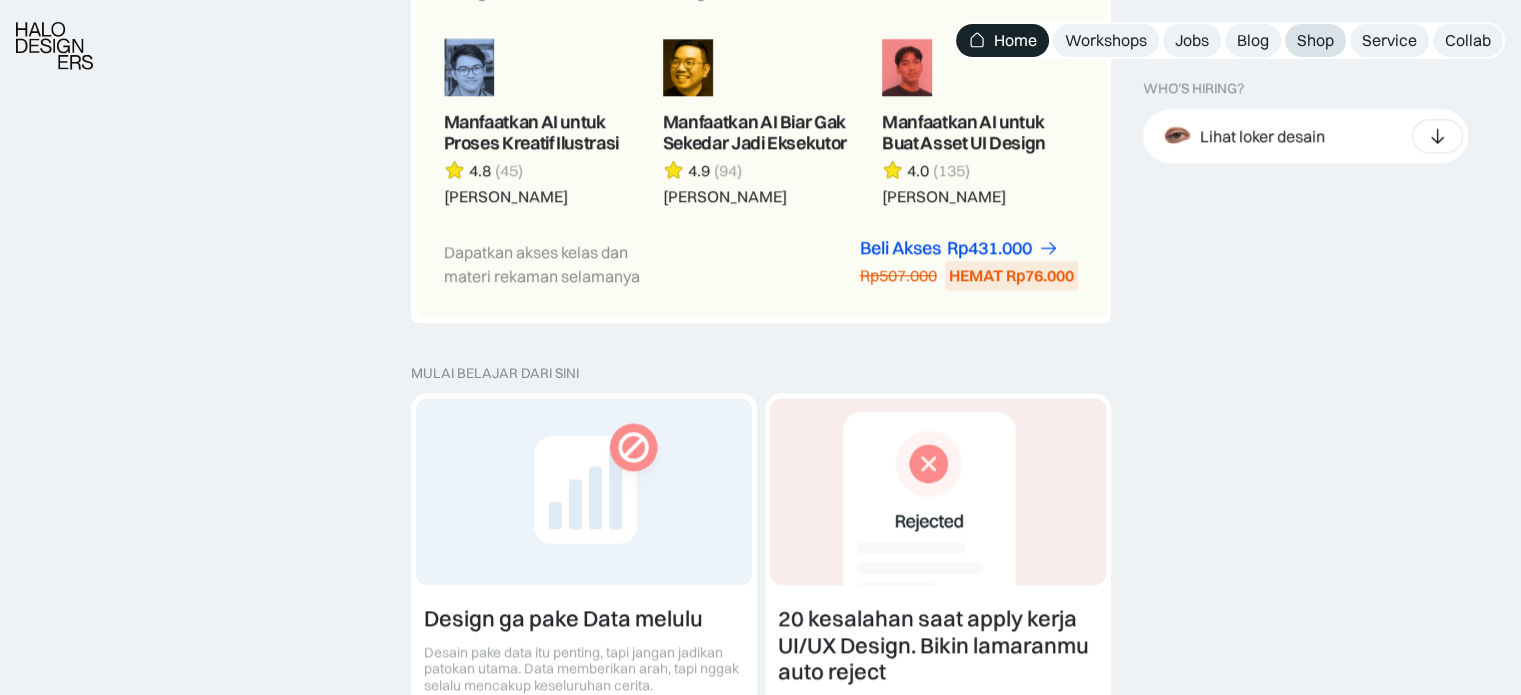click on "Shop" at bounding box center [1315, 40] 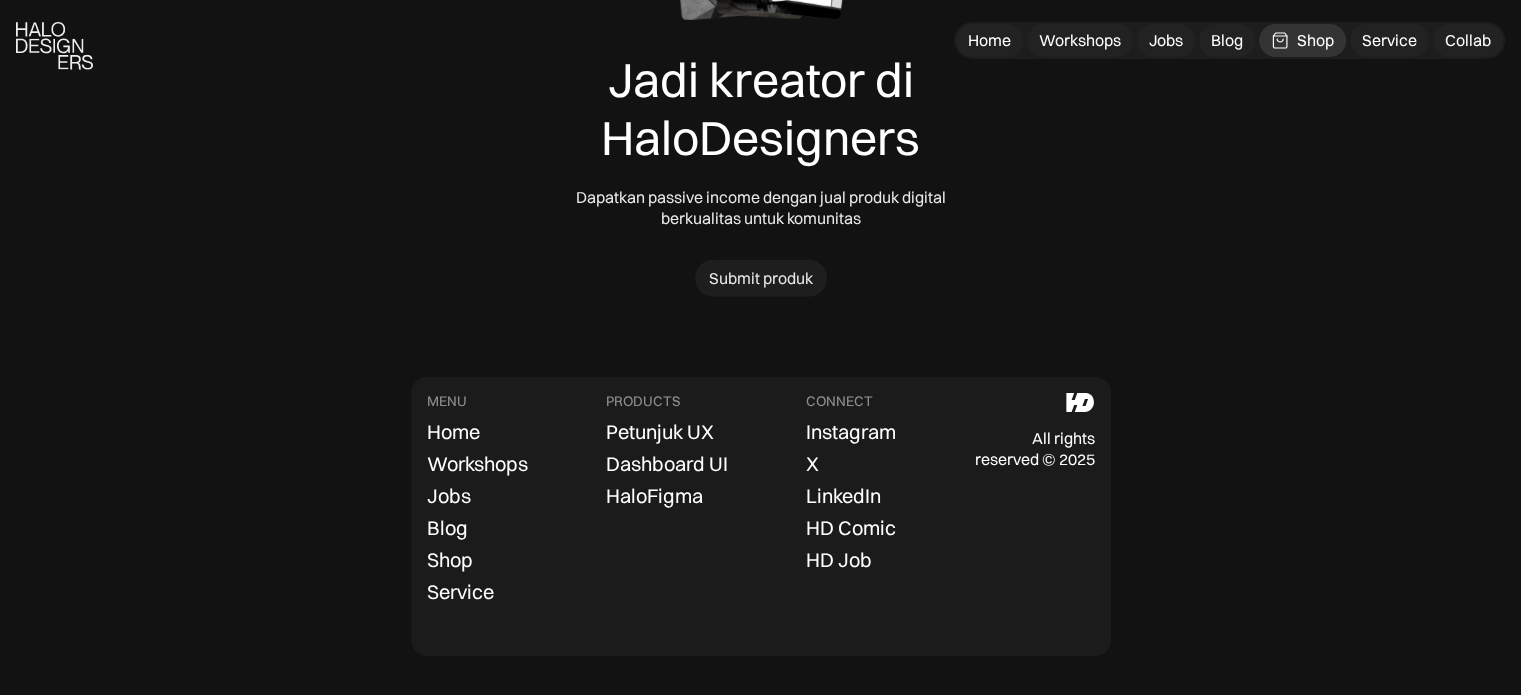 scroll, scrollTop: 6442, scrollLeft: 0, axis: vertical 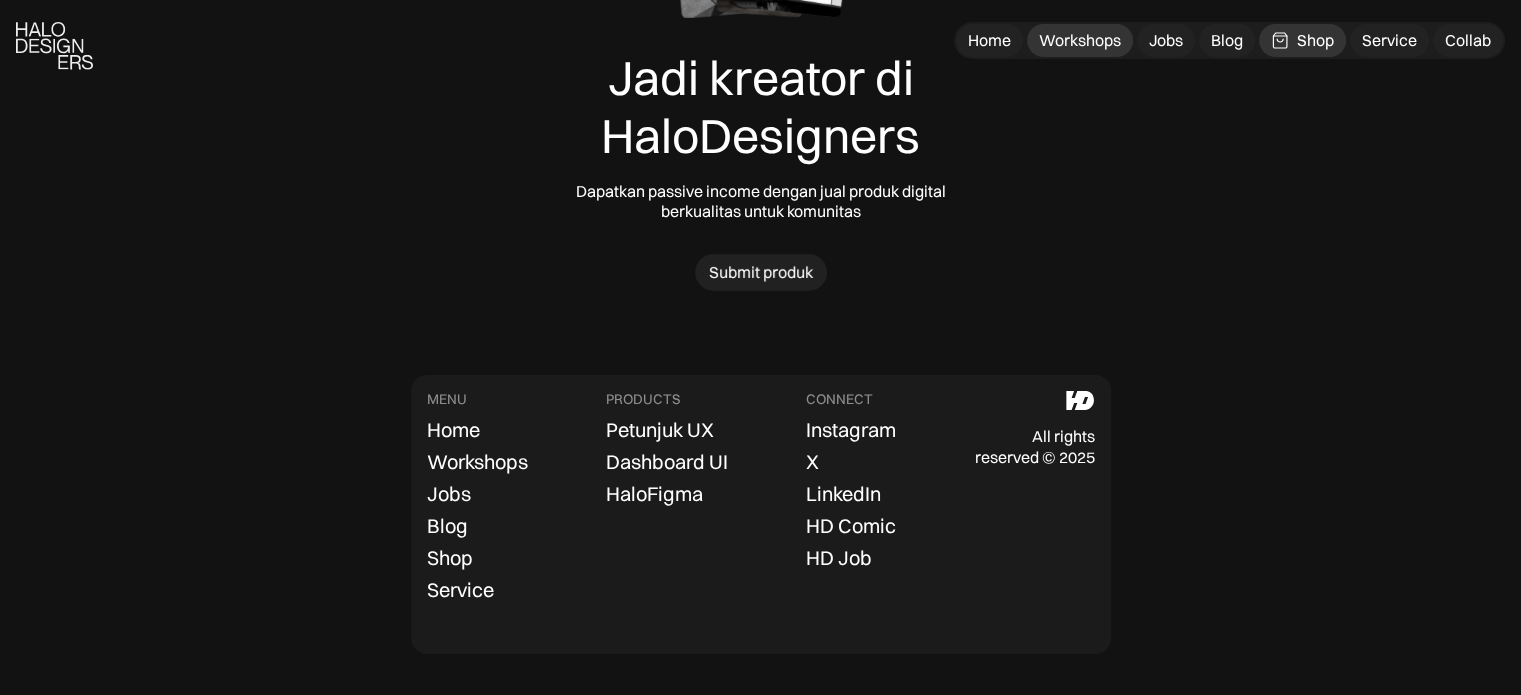 click on "Workshops" at bounding box center [1080, 40] 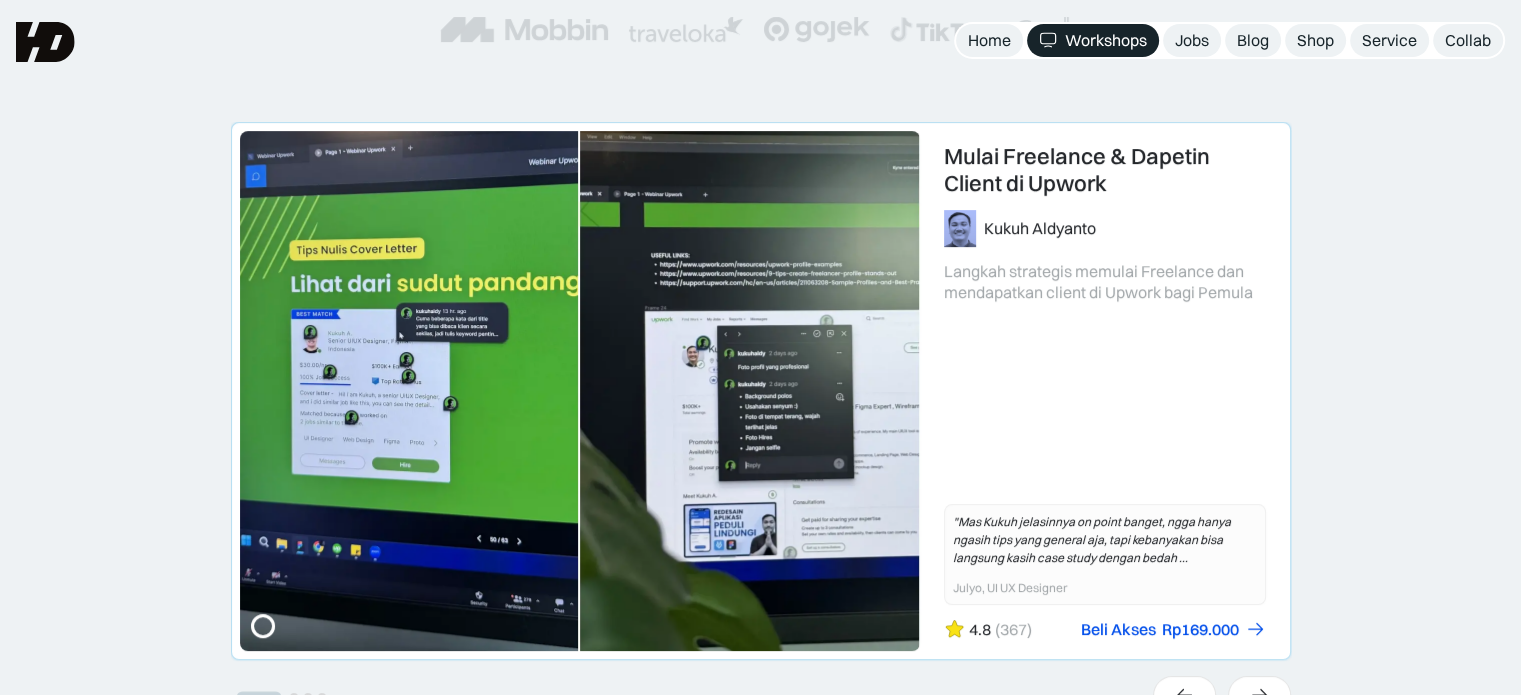 scroll, scrollTop: 300, scrollLeft: 0, axis: vertical 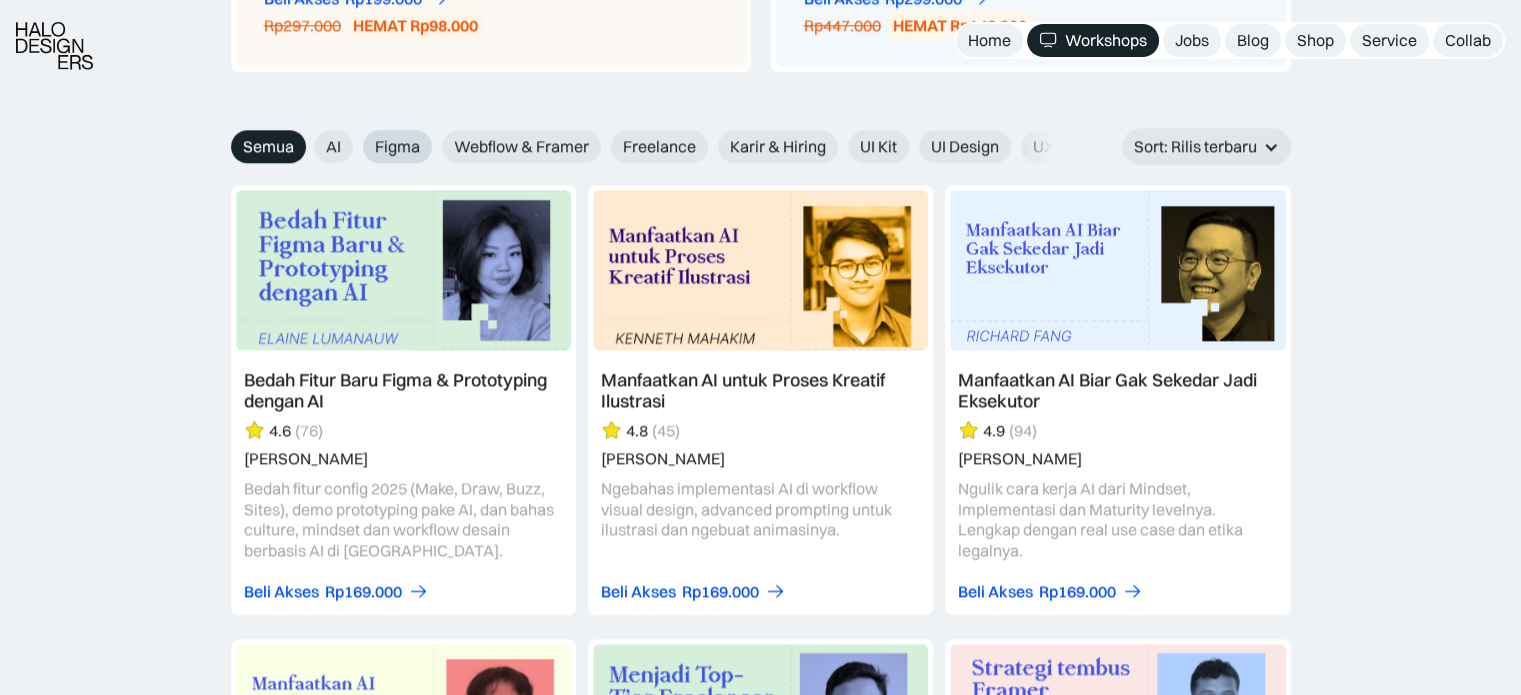 click on "Figma" at bounding box center (397, 146) 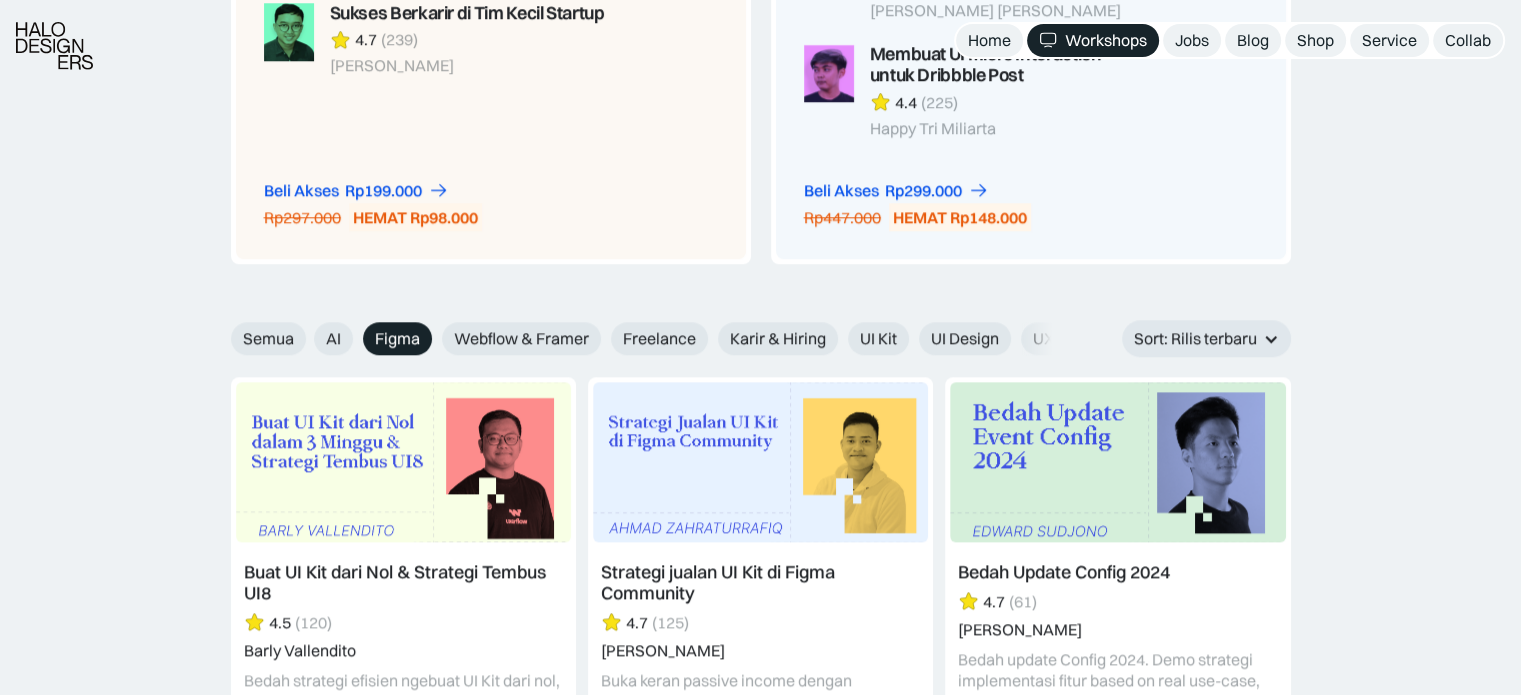 scroll, scrollTop: 2223, scrollLeft: 0, axis: vertical 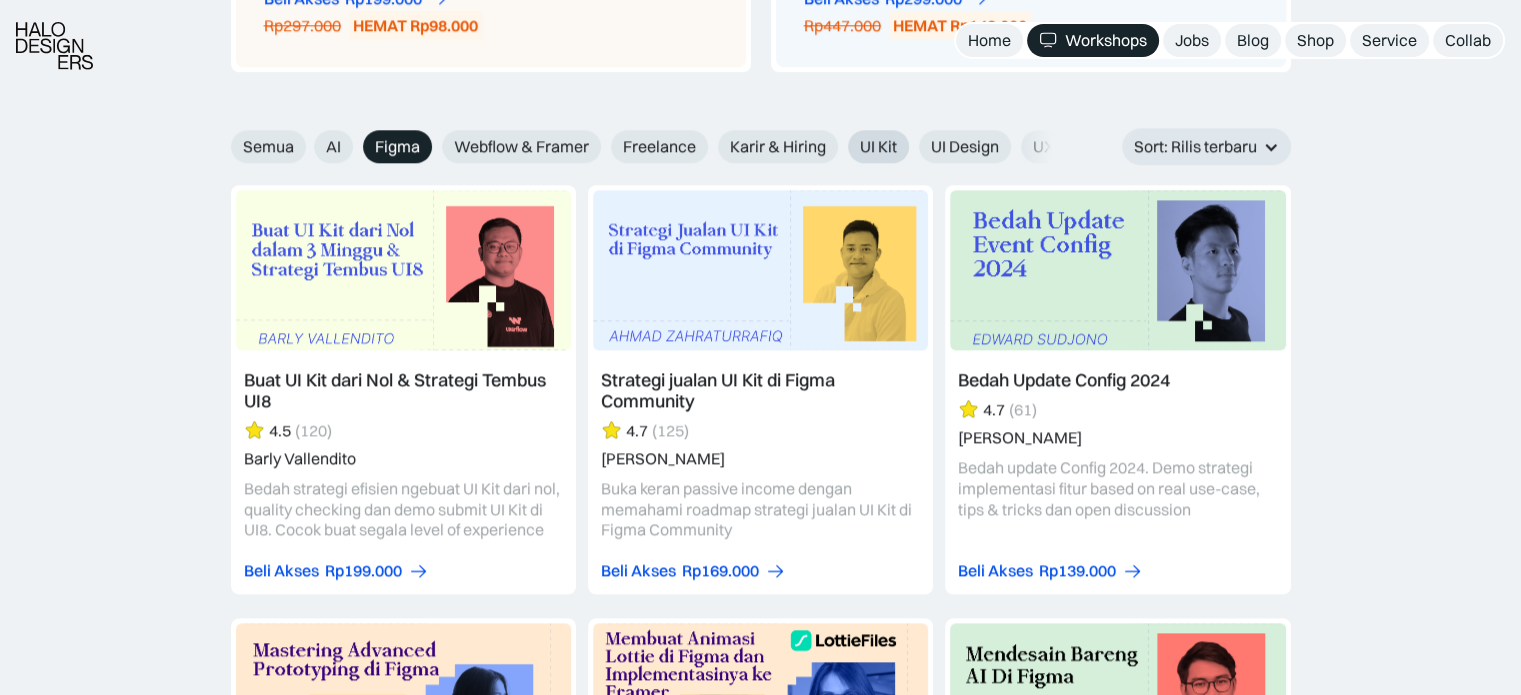 click on "UI Kit" at bounding box center (878, 146) 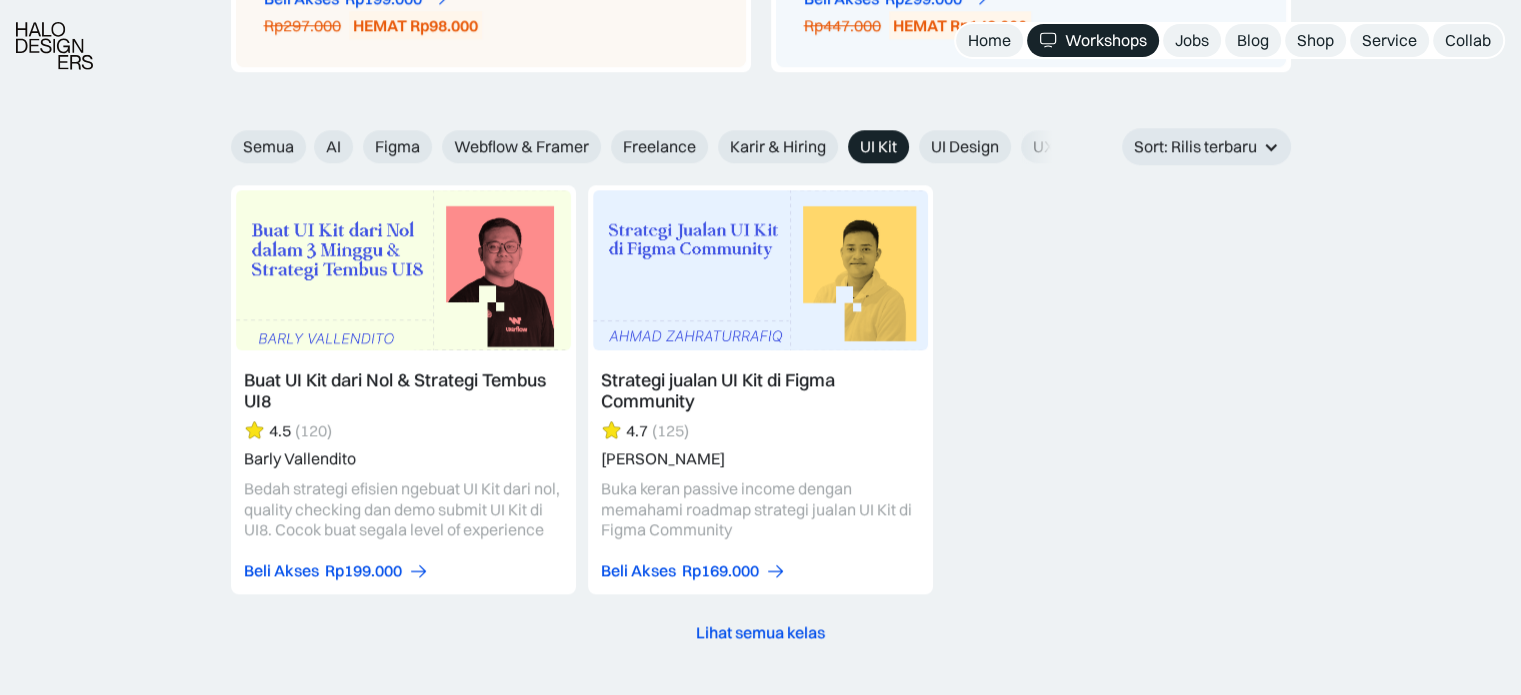 click at bounding box center (403, 389) 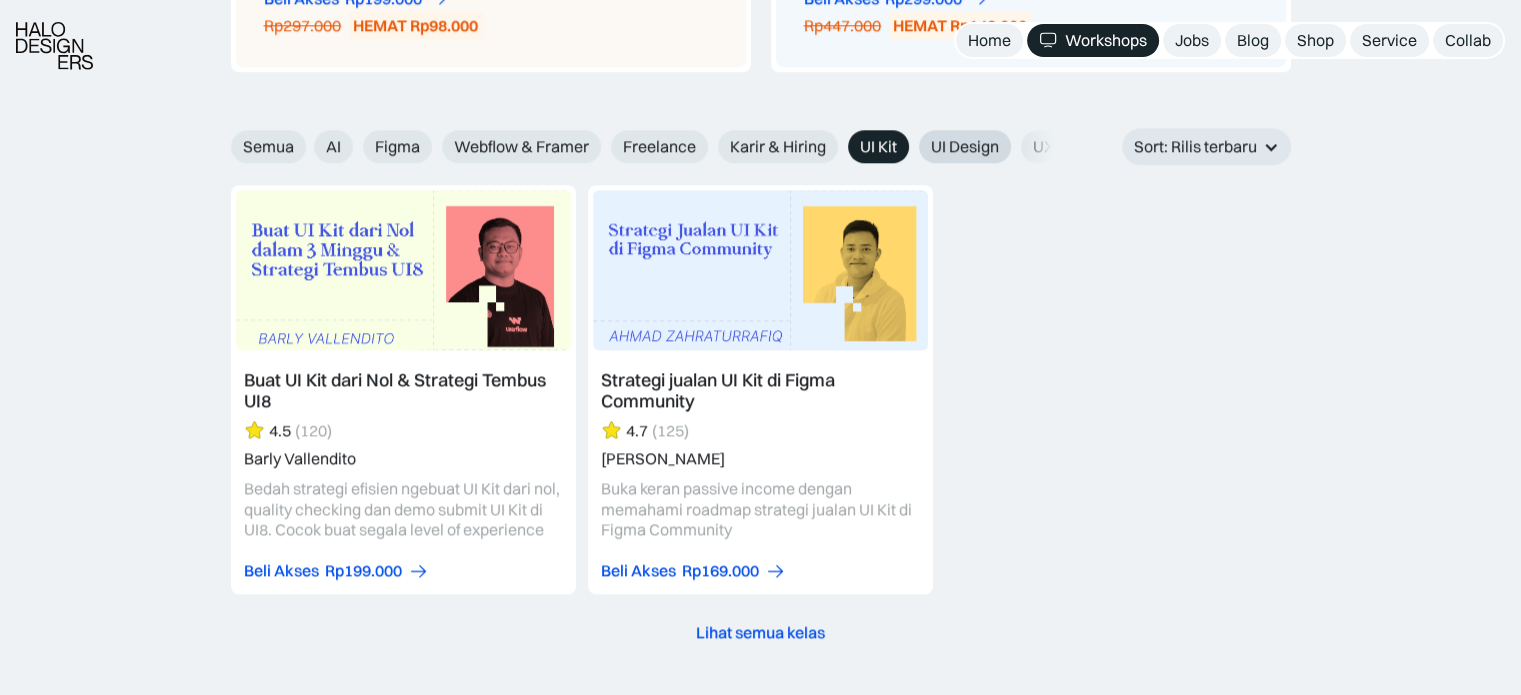 click on "UI Design" at bounding box center [965, 146] 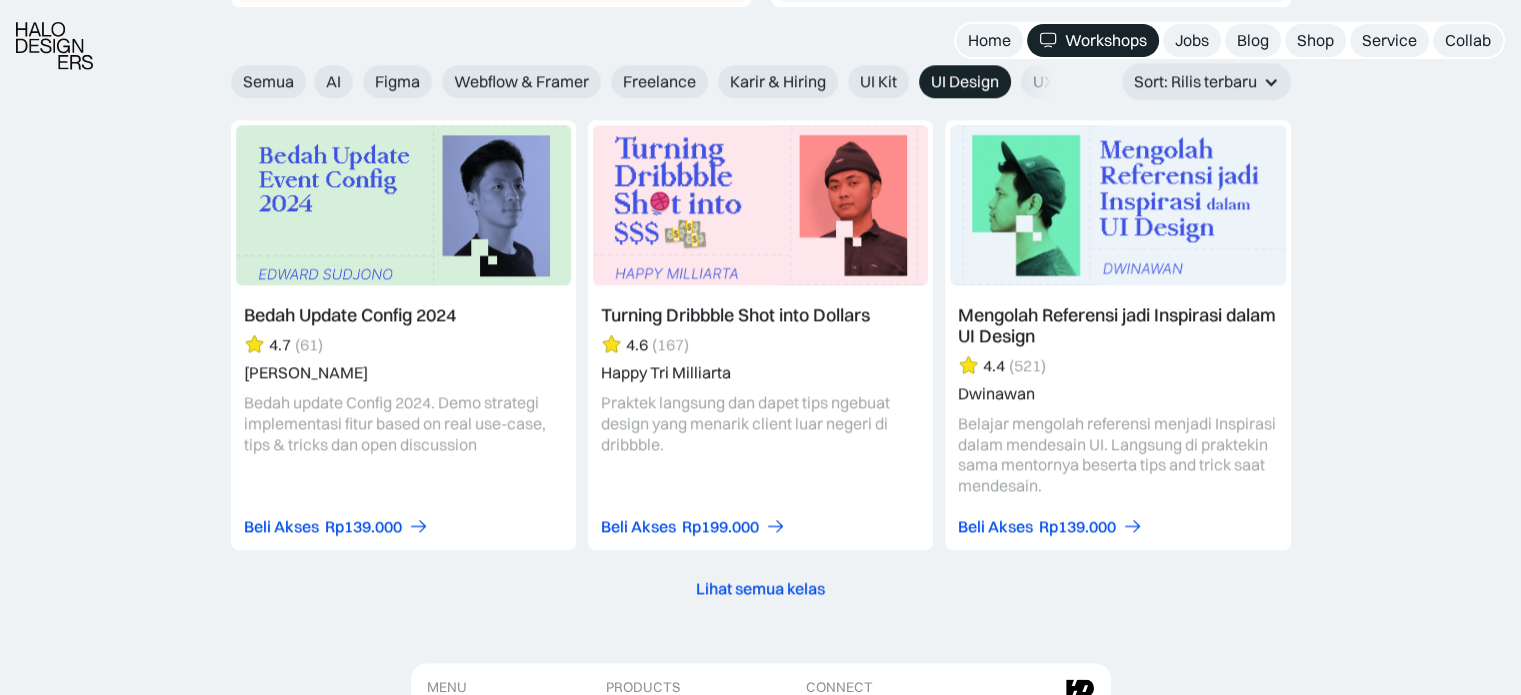 scroll, scrollTop: 2323, scrollLeft: 0, axis: vertical 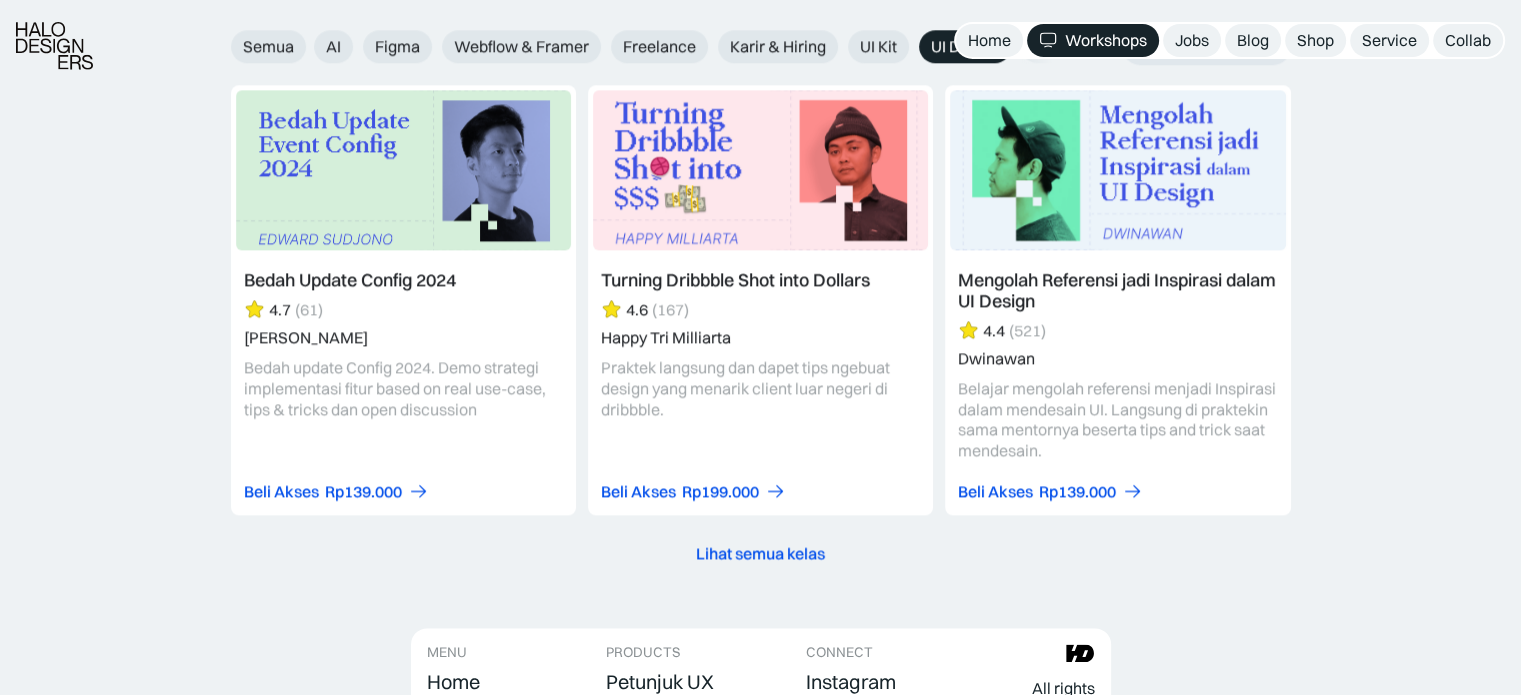 click on "Lihat semua kelas" at bounding box center (760, 553) 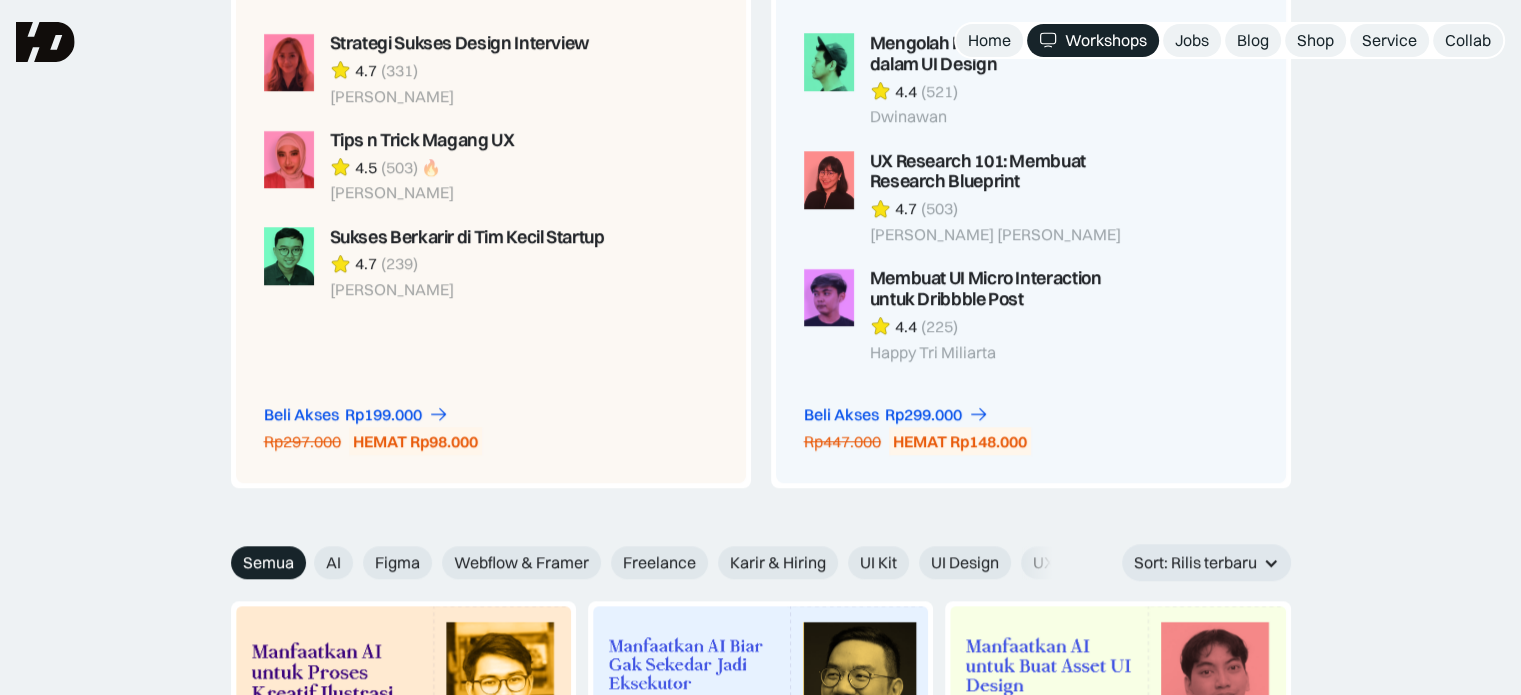 scroll, scrollTop: 1923, scrollLeft: 0, axis: vertical 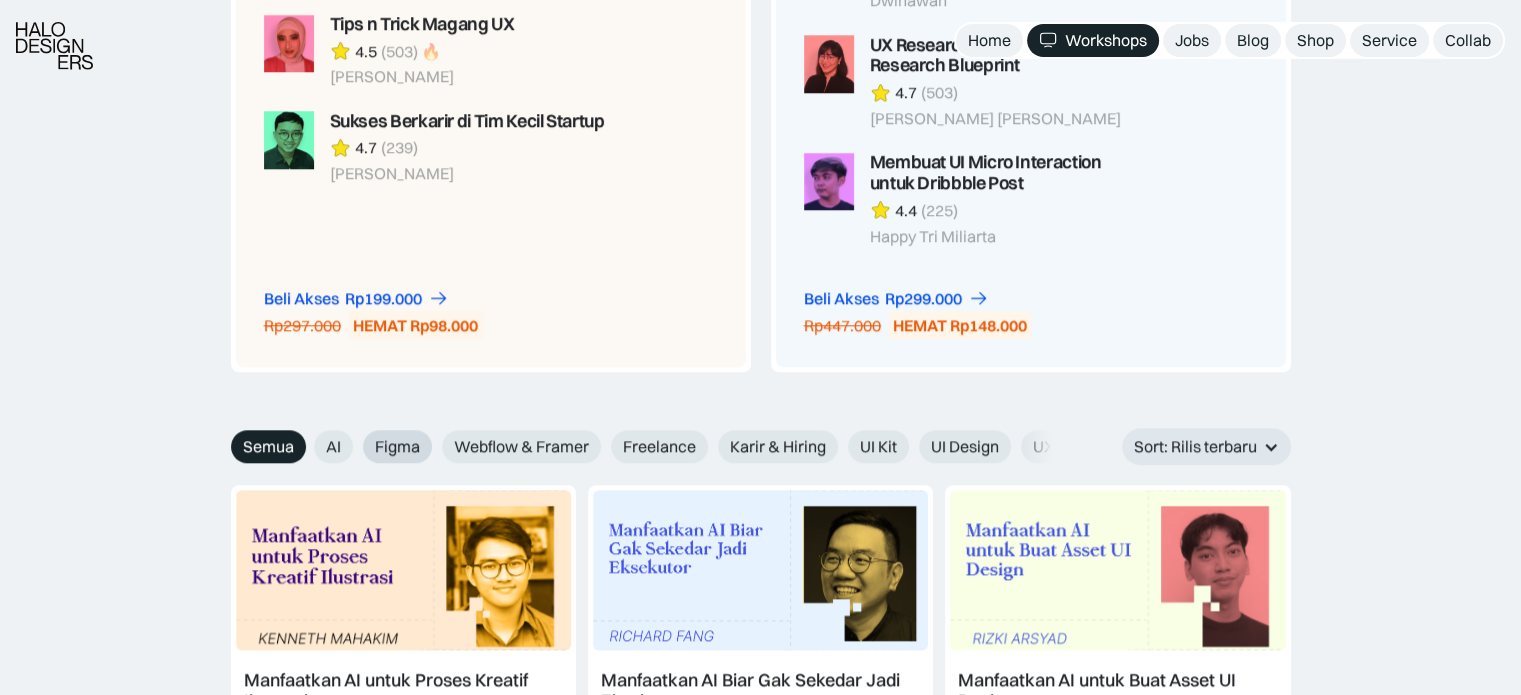 click on "Figma" at bounding box center (397, 446) 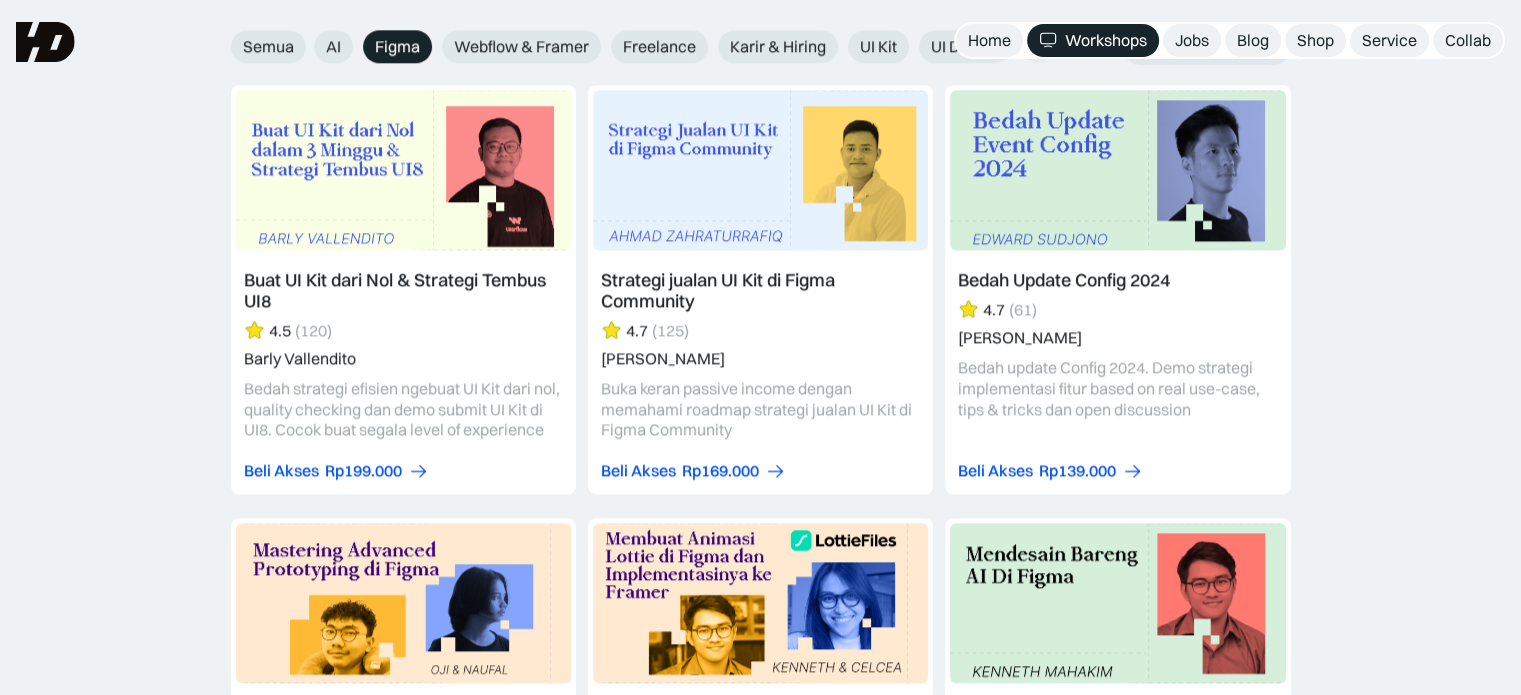 scroll, scrollTop: 2023, scrollLeft: 0, axis: vertical 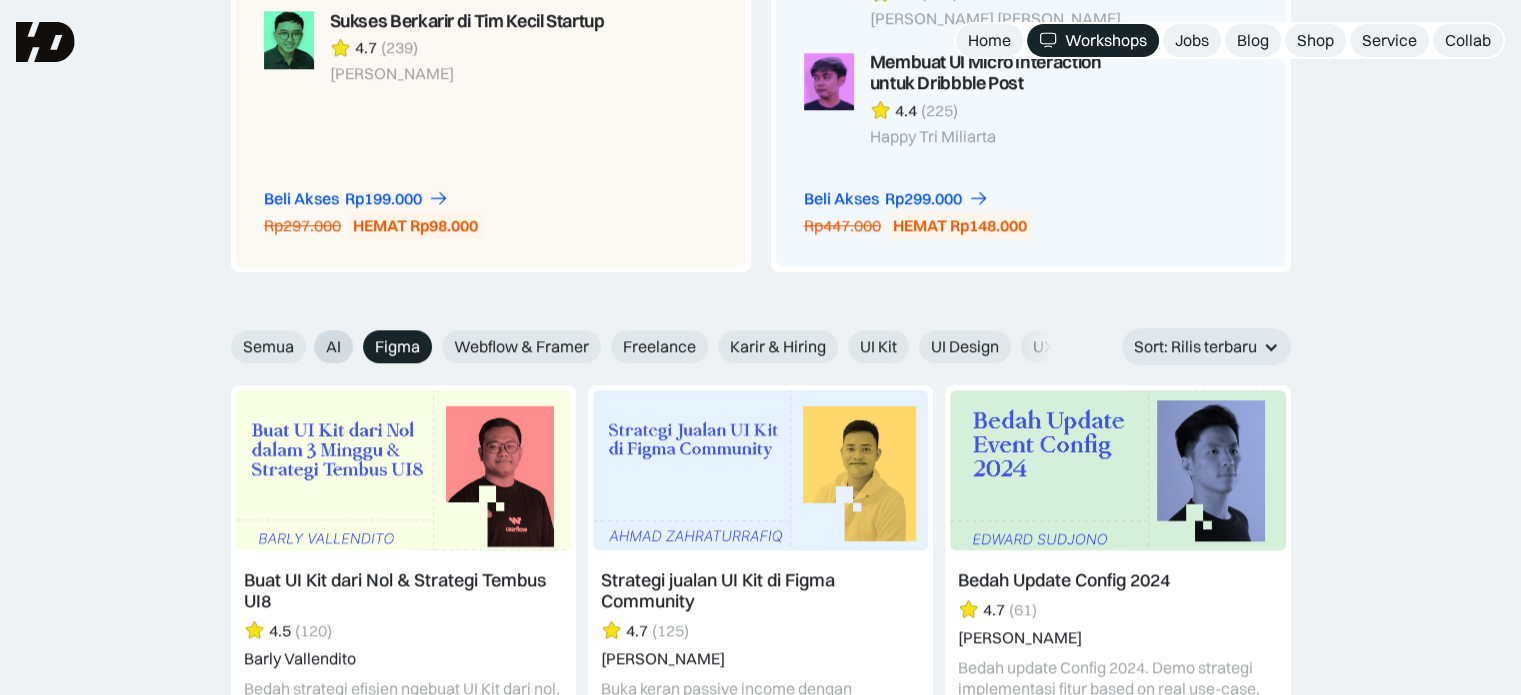 click on "AI" at bounding box center (333, 346) 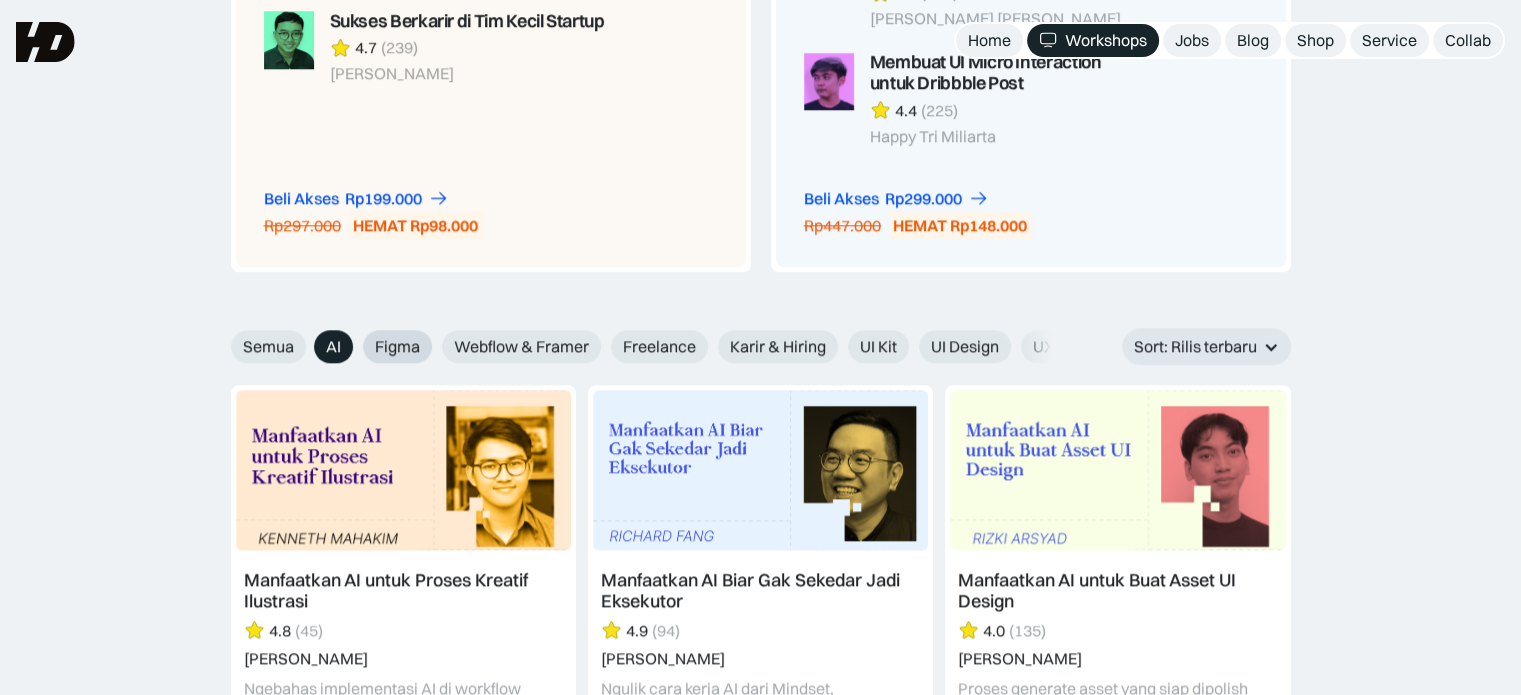 click on "Figma" at bounding box center [397, 346] 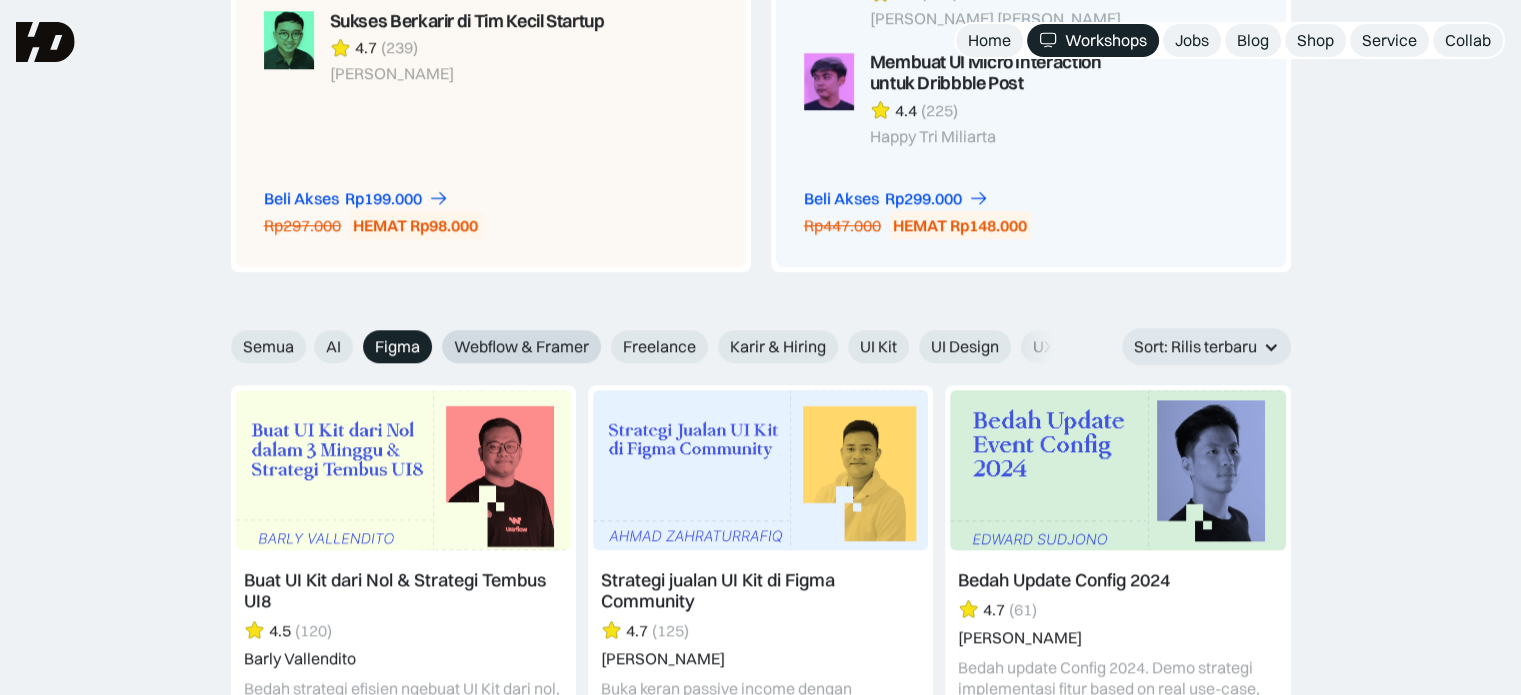 click on "Webflow & Framer" at bounding box center [521, 346] 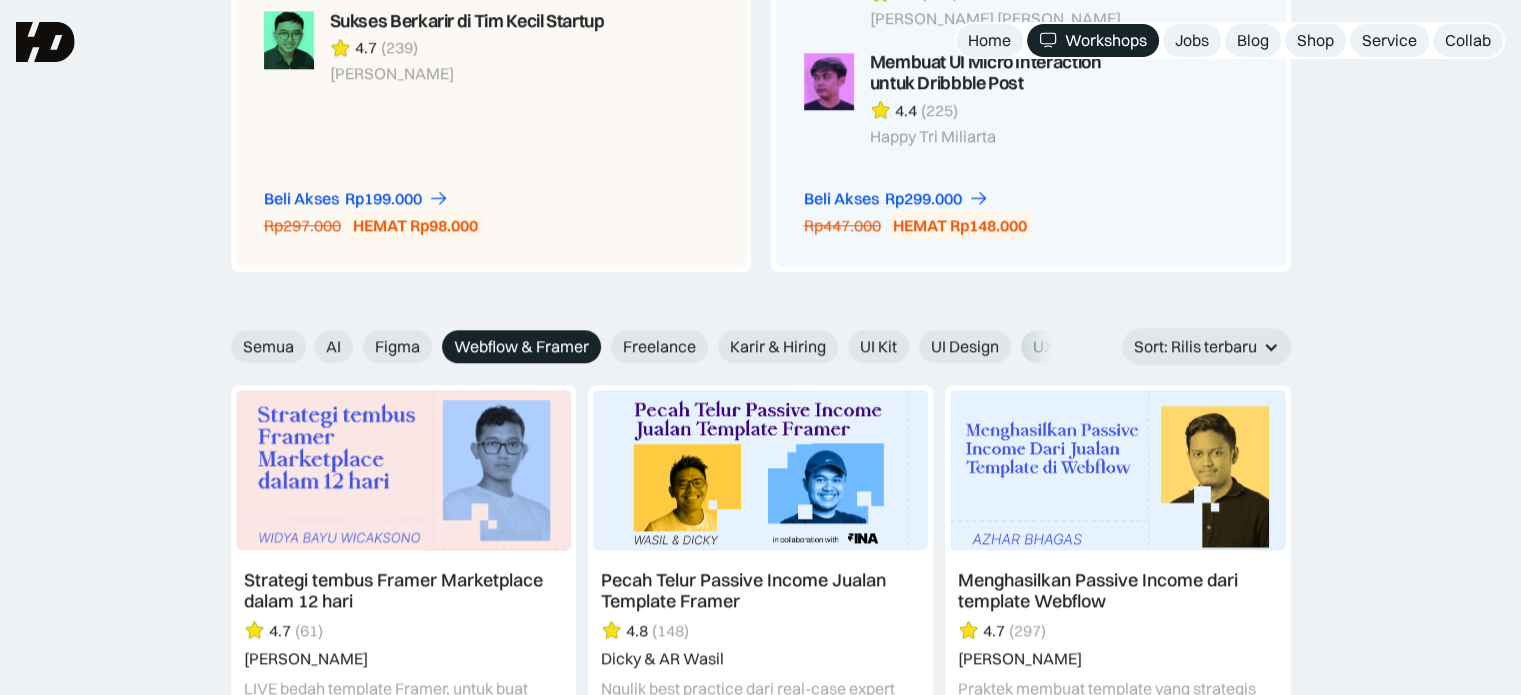 click on "UX Design" at bounding box center [1070, 346] 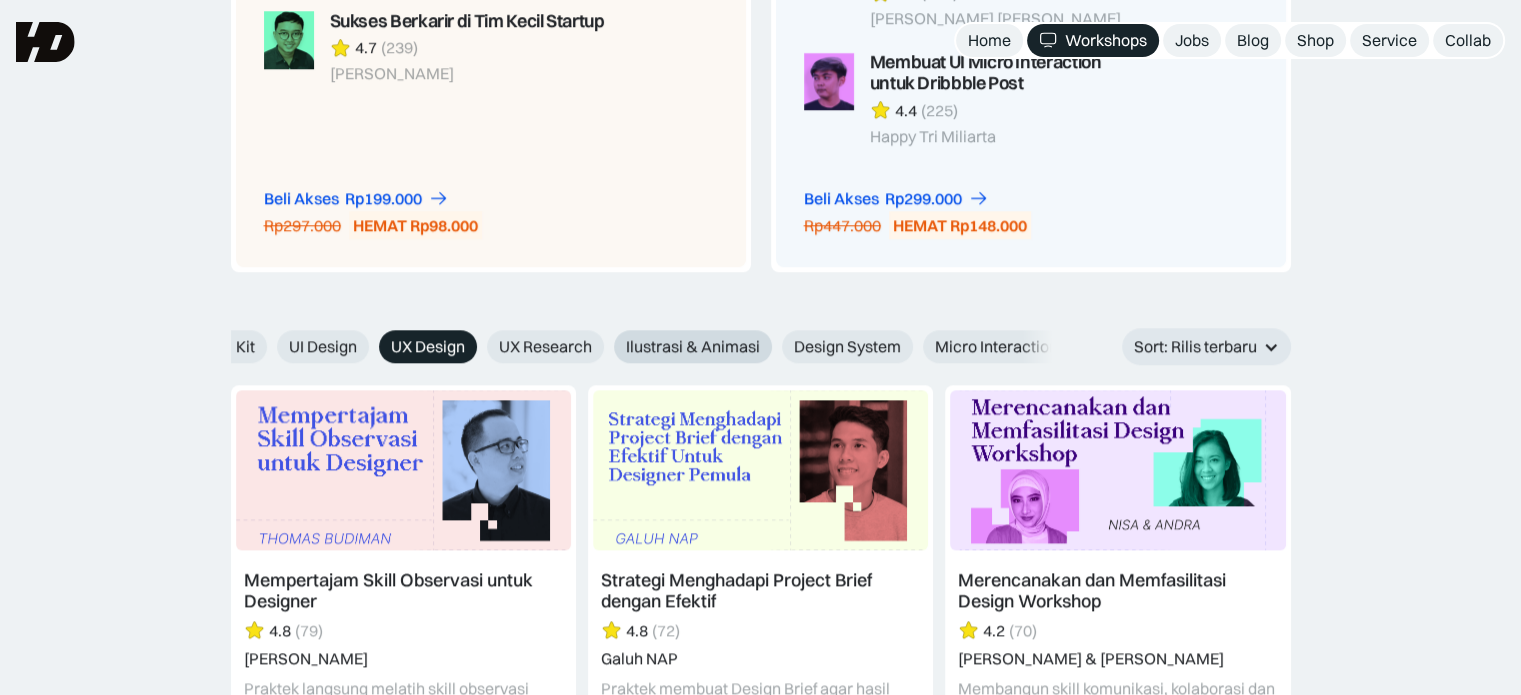 drag, startPoint x: 1029, startPoint y: 354, endPoint x: 678, endPoint y: 350, distance: 351.0228 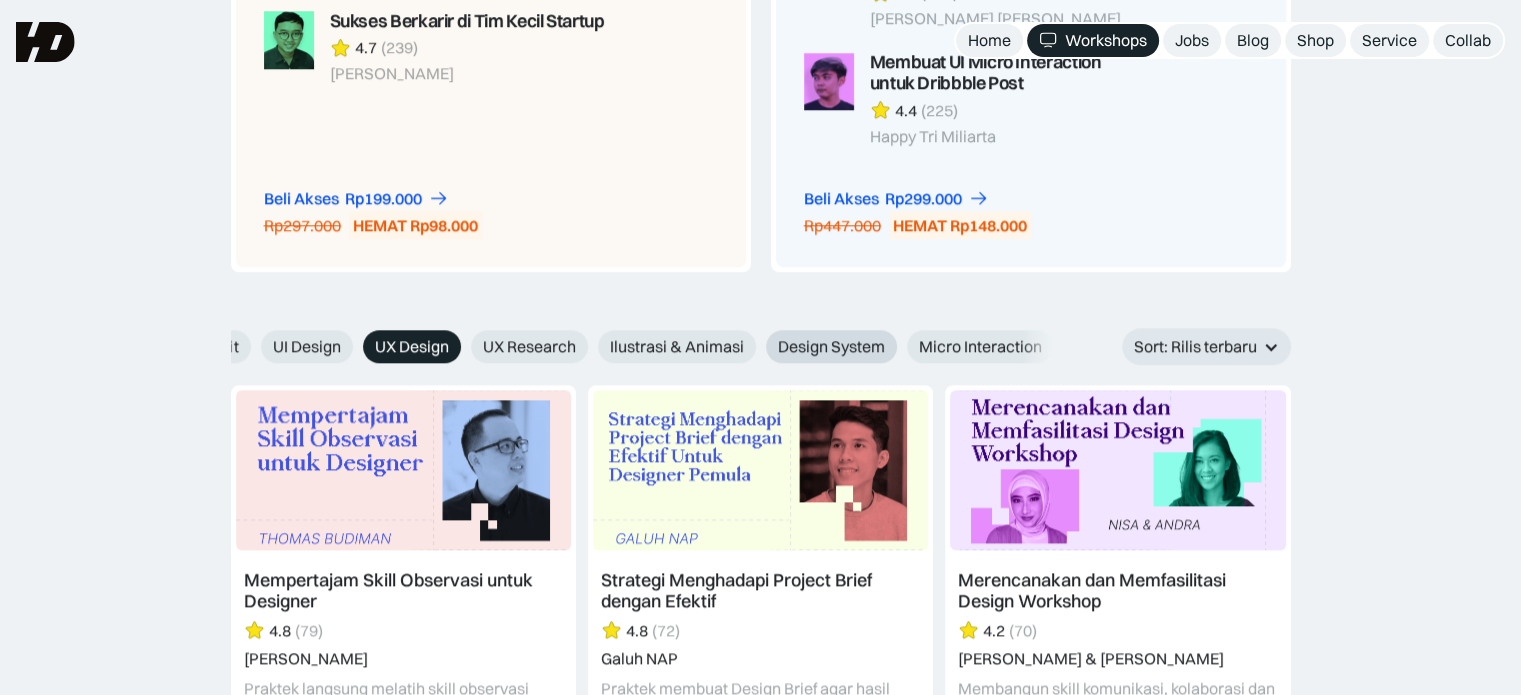 click on "Design System" at bounding box center (831, 346) 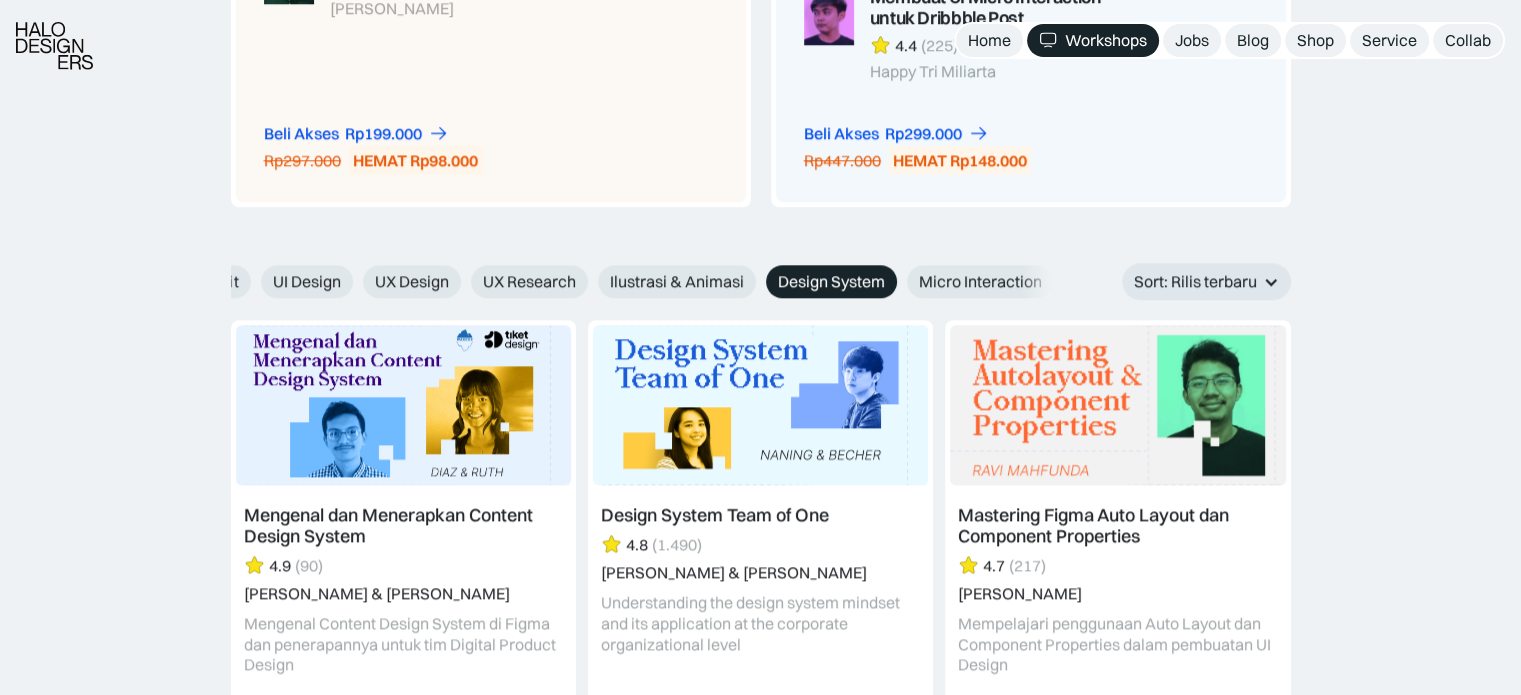 scroll, scrollTop: 2123, scrollLeft: 0, axis: vertical 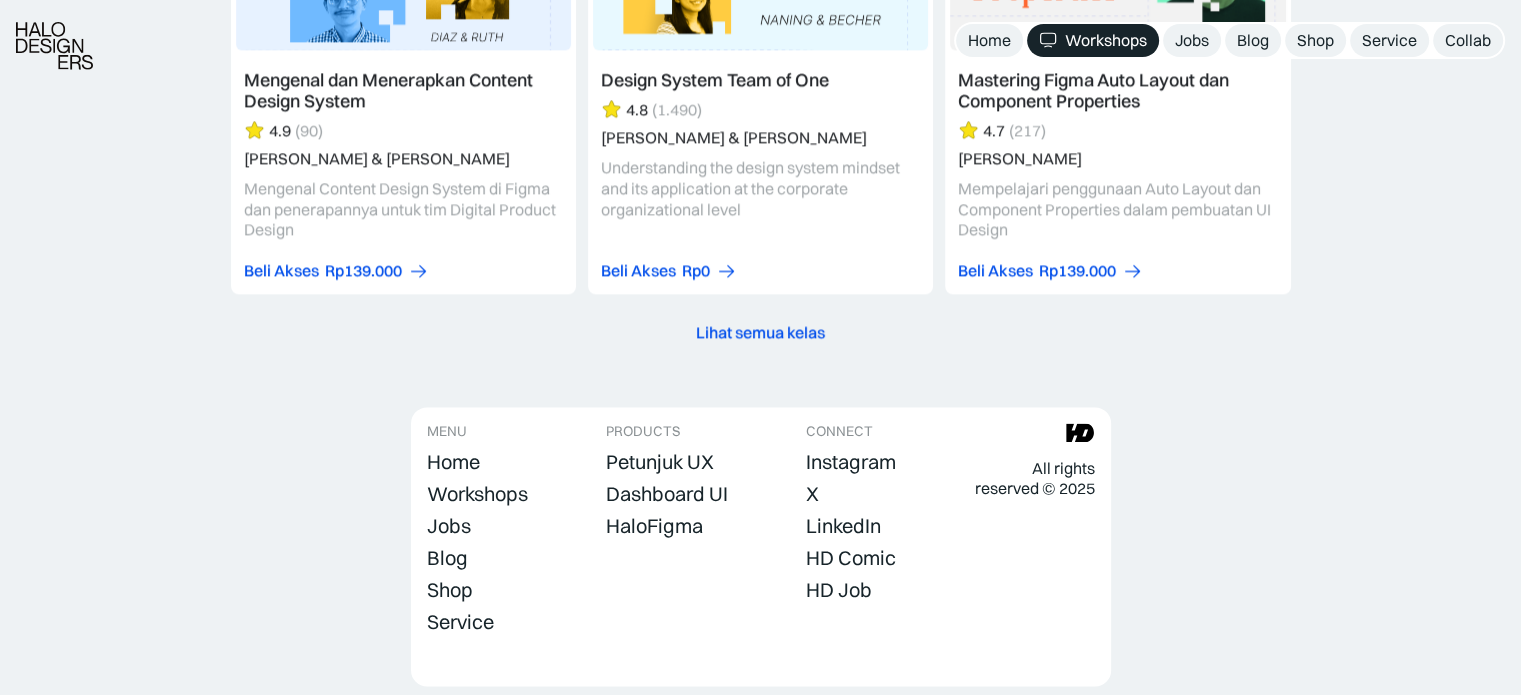 click on "Lihat semua kelas" at bounding box center [760, 332] 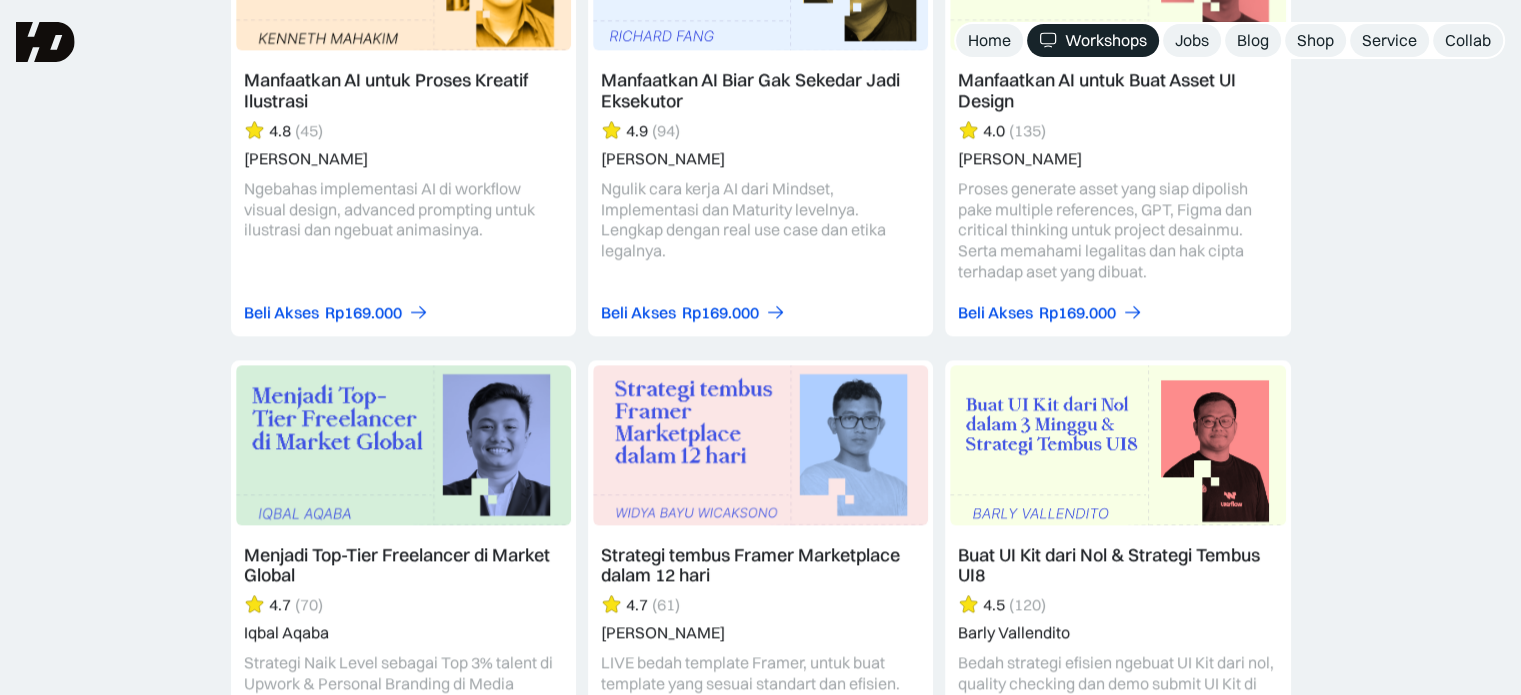 scroll, scrollTop: 2204, scrollLeft: 0, axis: vertical 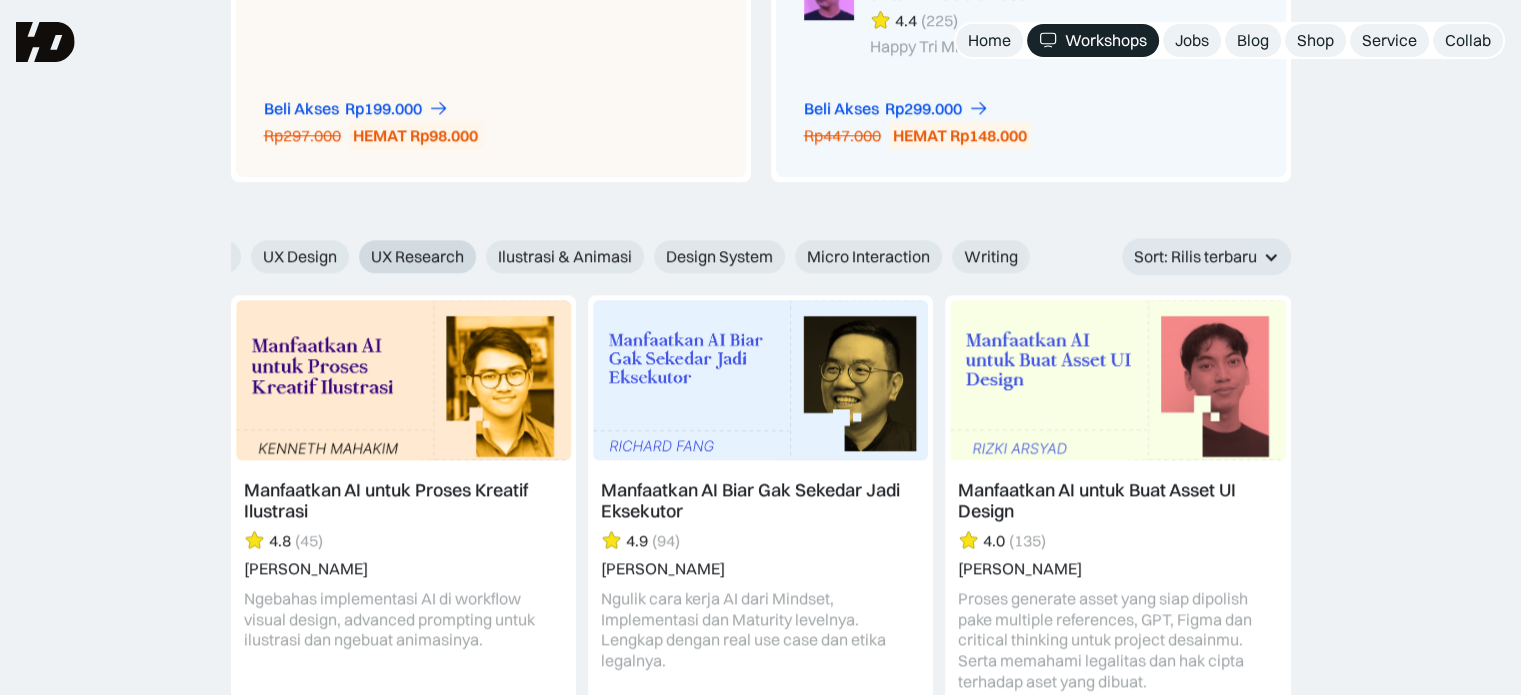 drag, startPoint x: 810, startPoint y: 247, endPoint x: 423, endPoint y: 242, distance: 387.0323 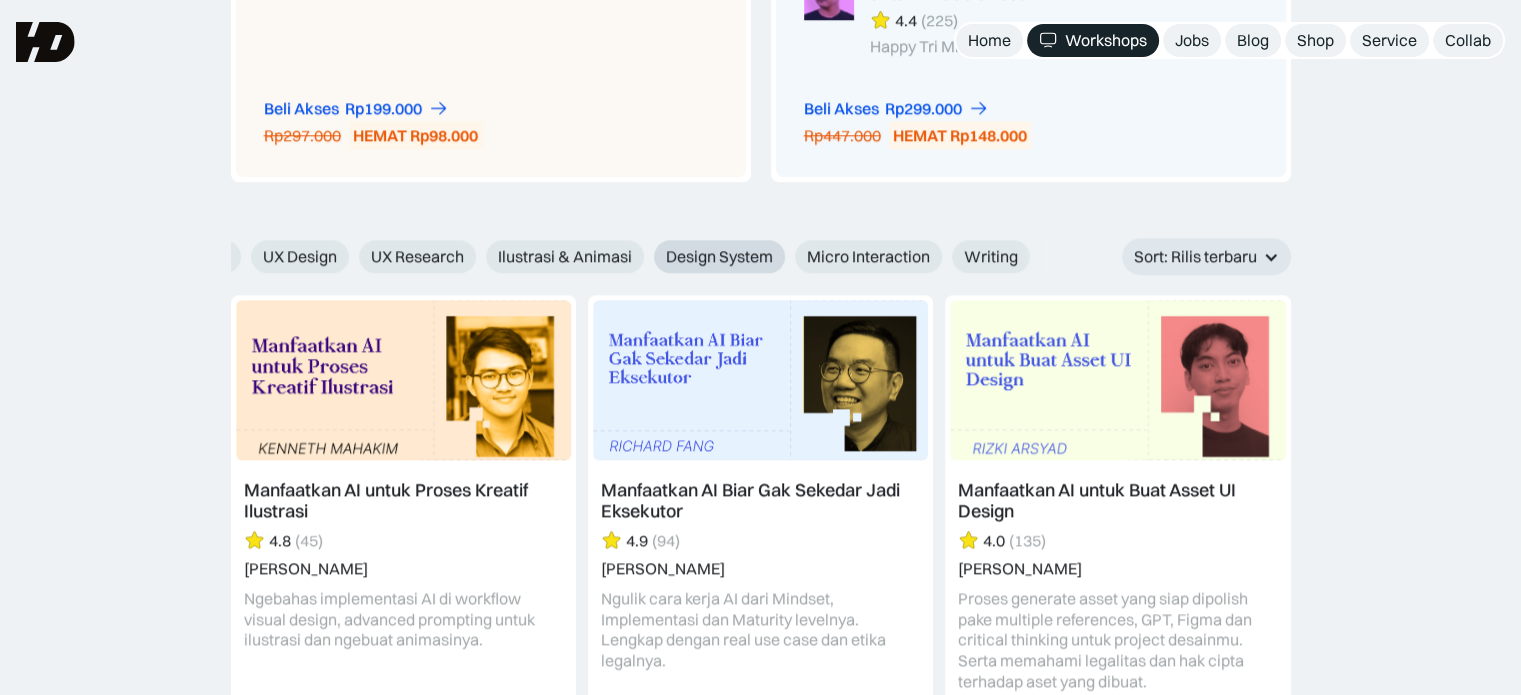 click on "Design System" at bounding box center (719, 256) 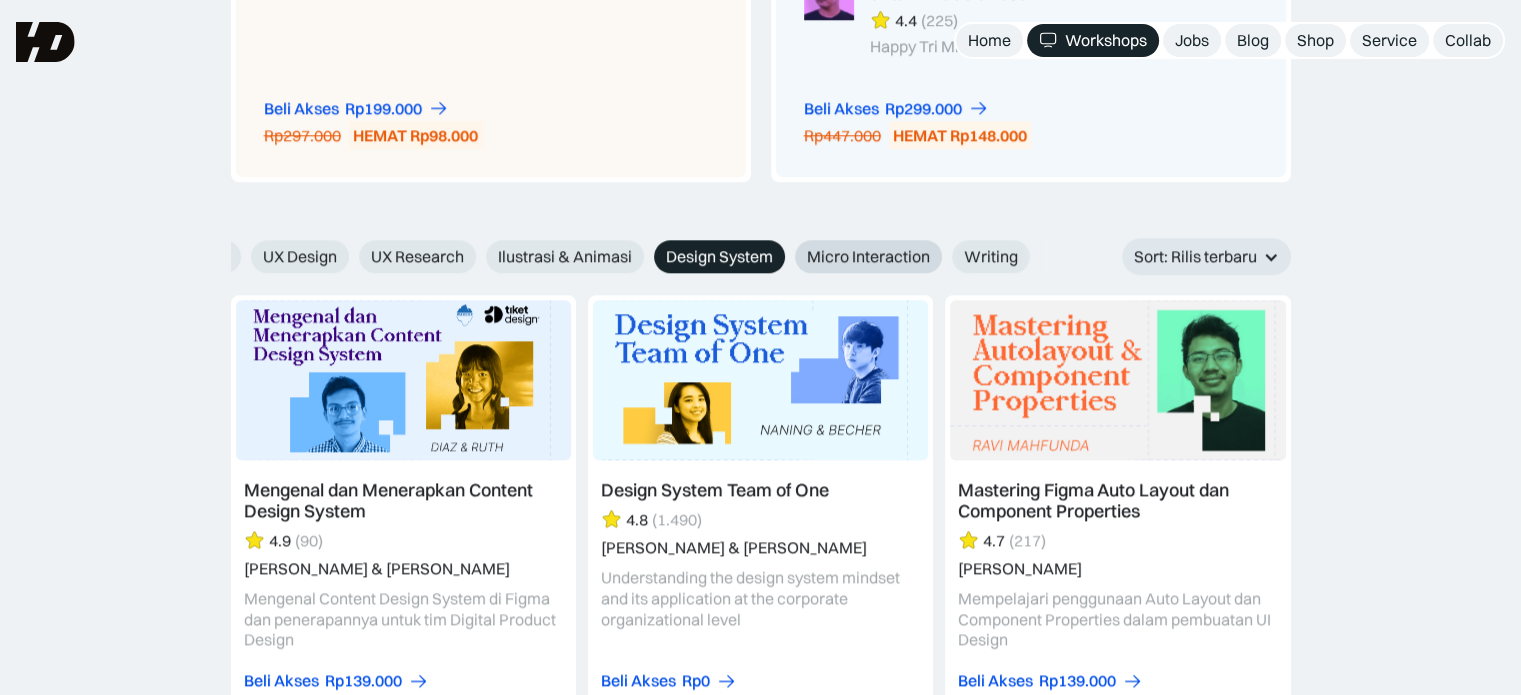 click on "Micro Interaction" at bounding box center [868, 256] 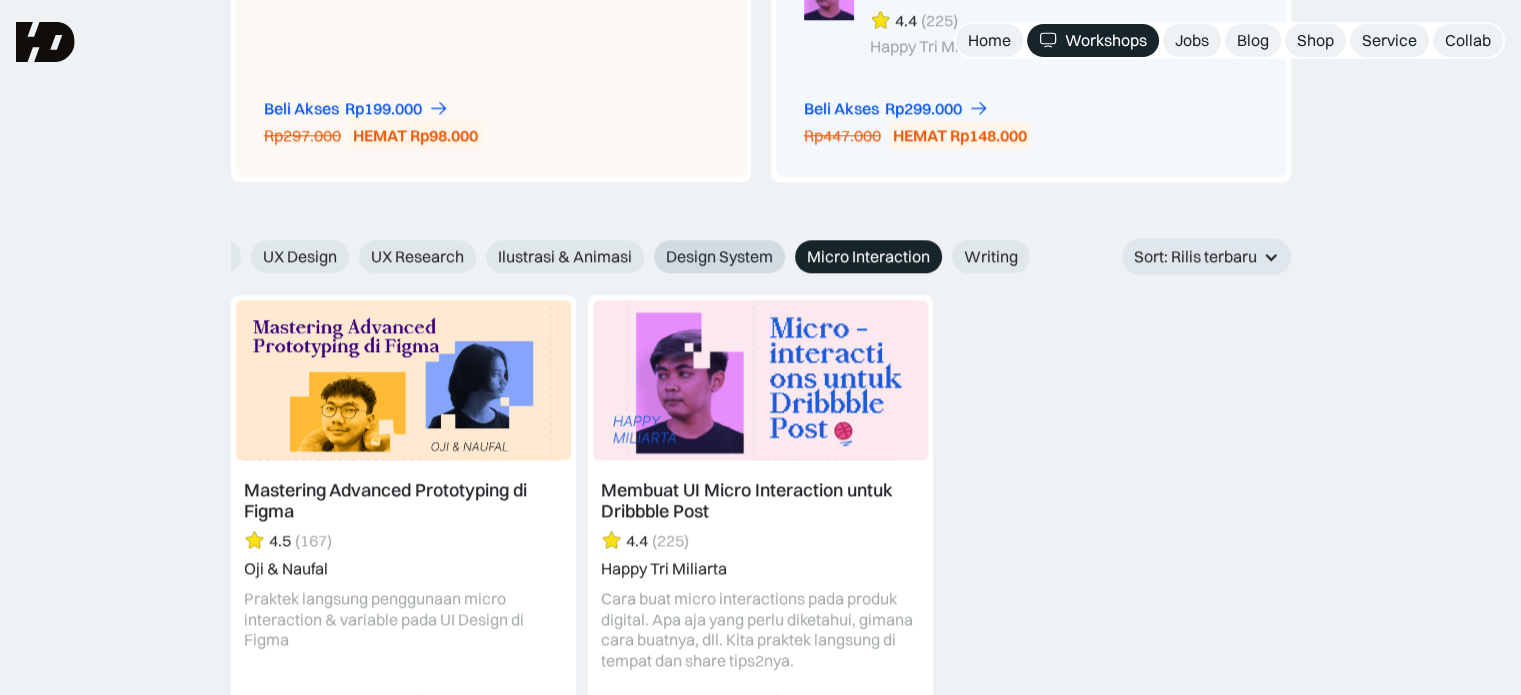 click on "Design System" at bounding box center (719, 256) 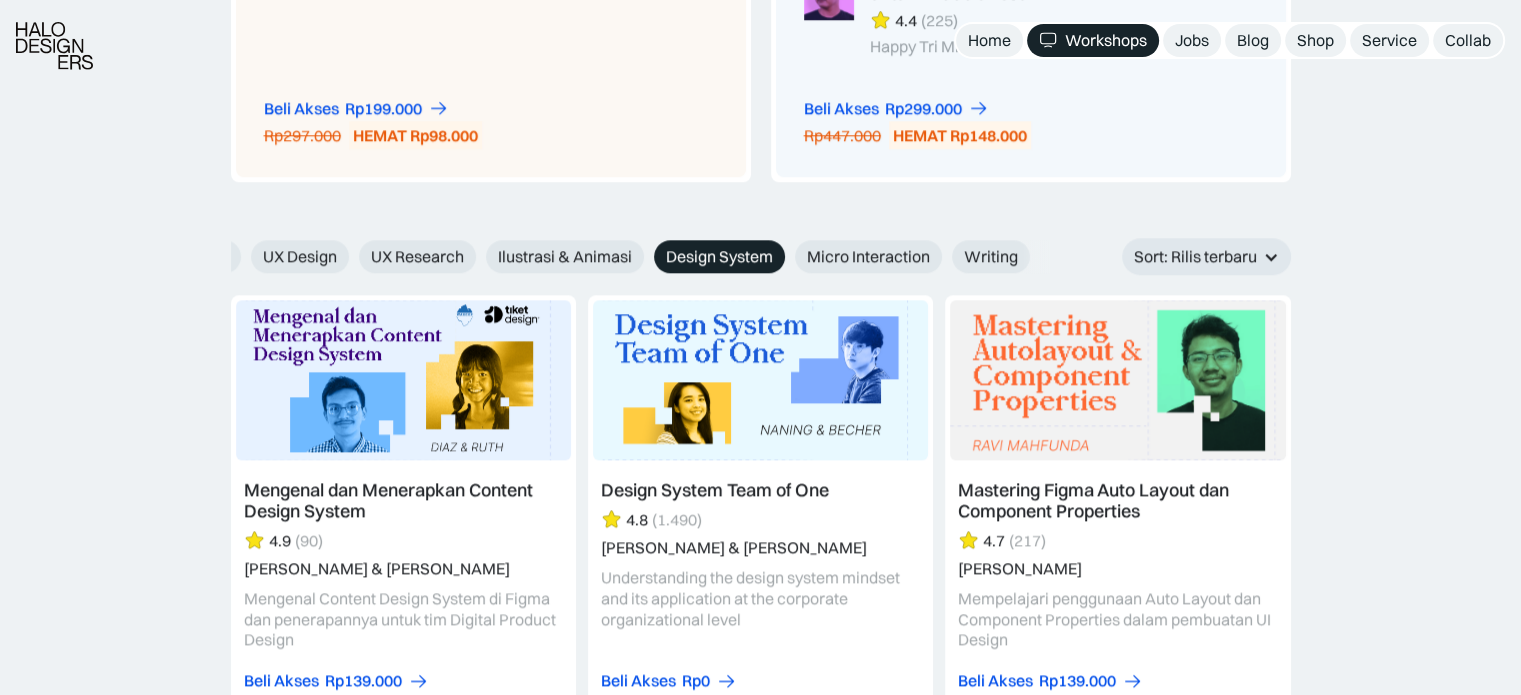 scroll, scrollTop: 2213, scrollLeft: 0, axis: vertical 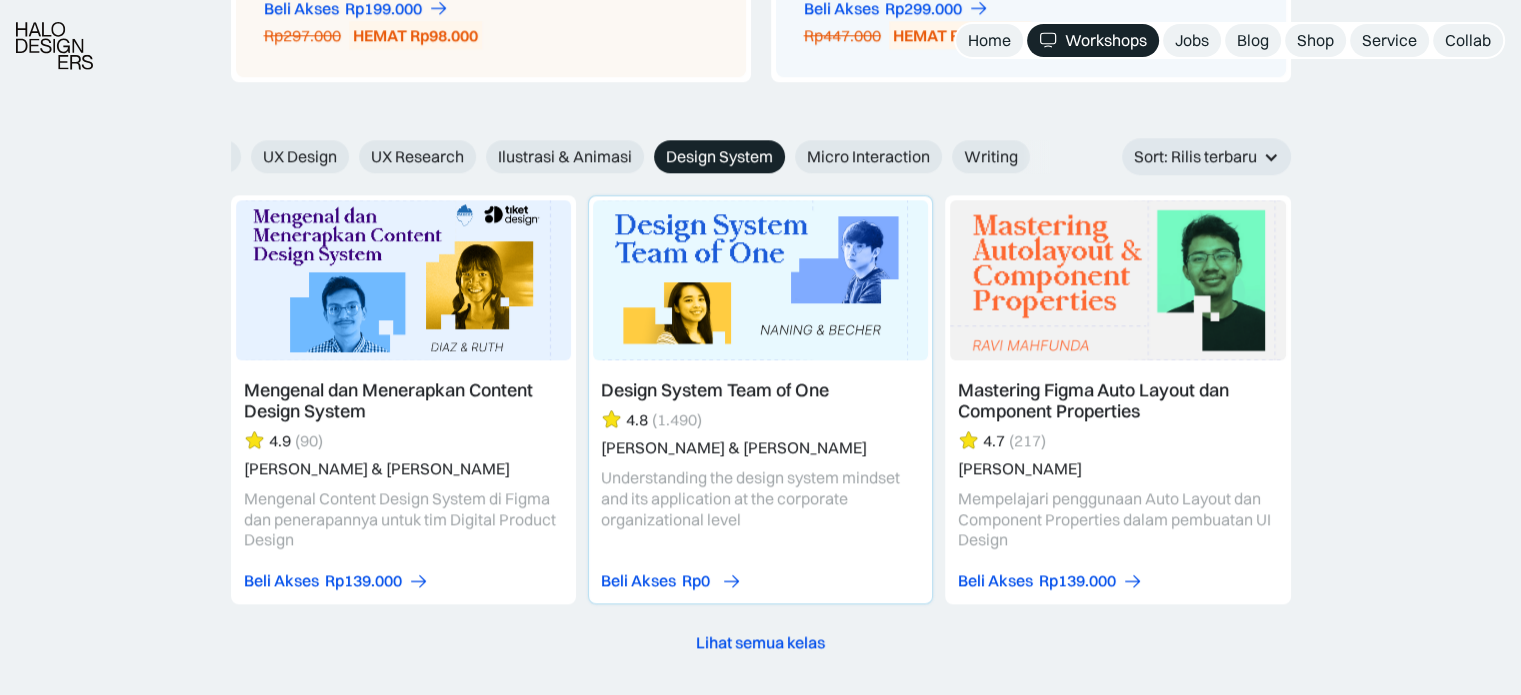 click on "Rp0" at bounding box center (696, 580) 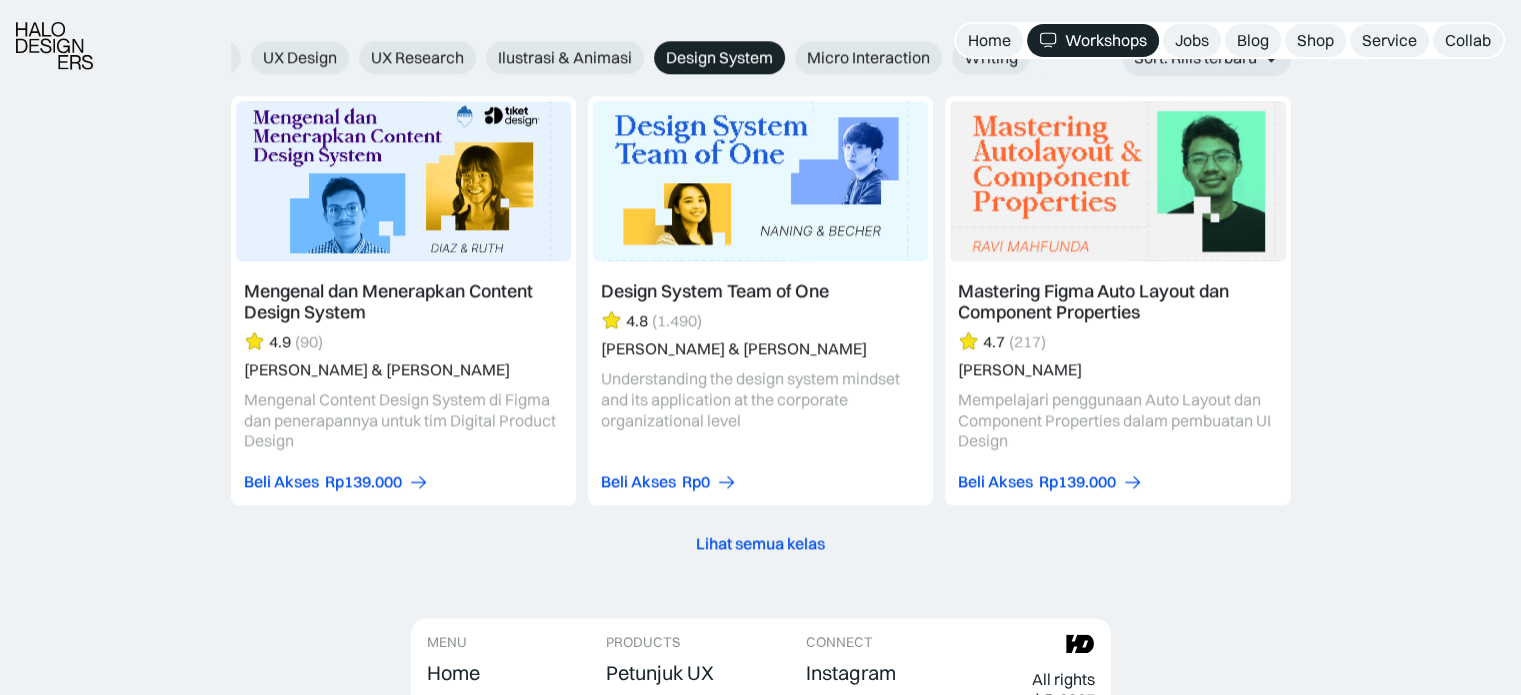 scroll, scrollTop: 2413, scrollLeft: 0, axis: vertical 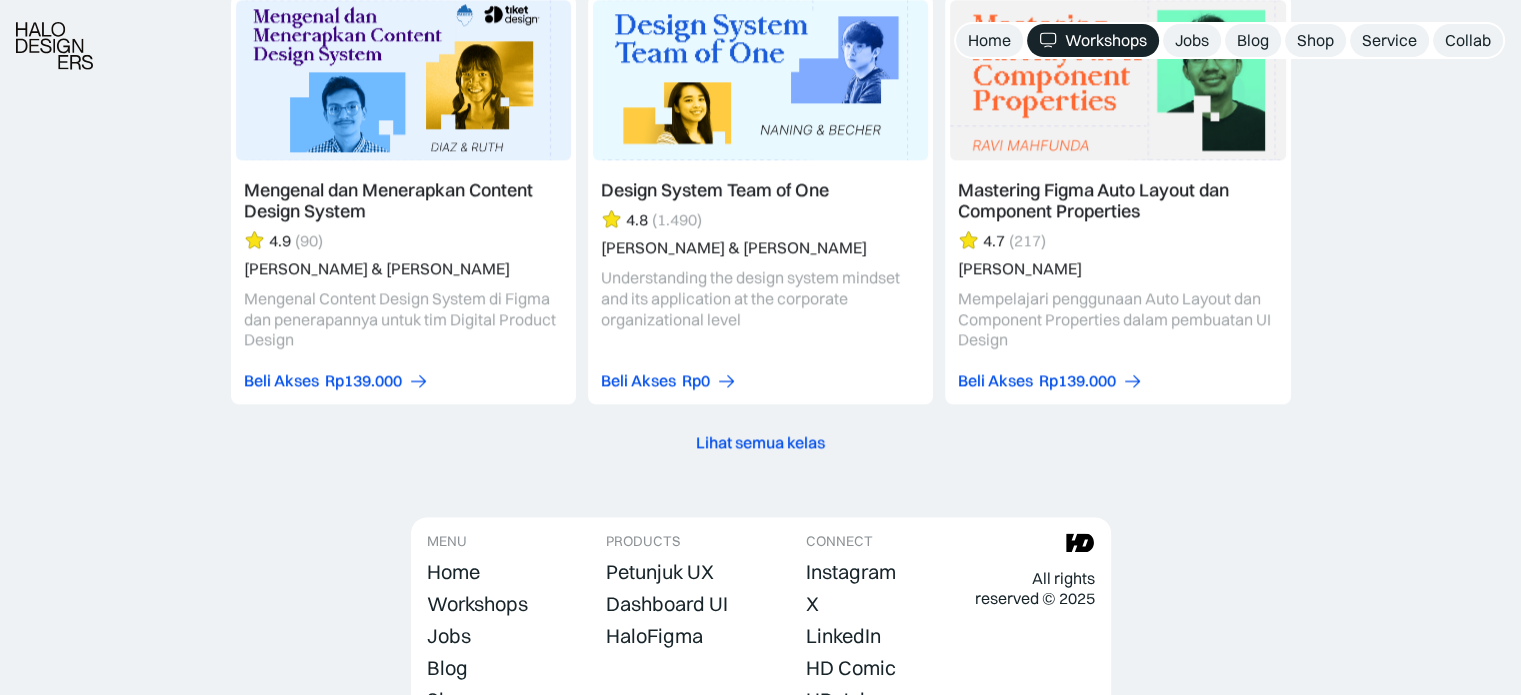 click on "Lihat semua kelas" at bounding box center [760, 442] 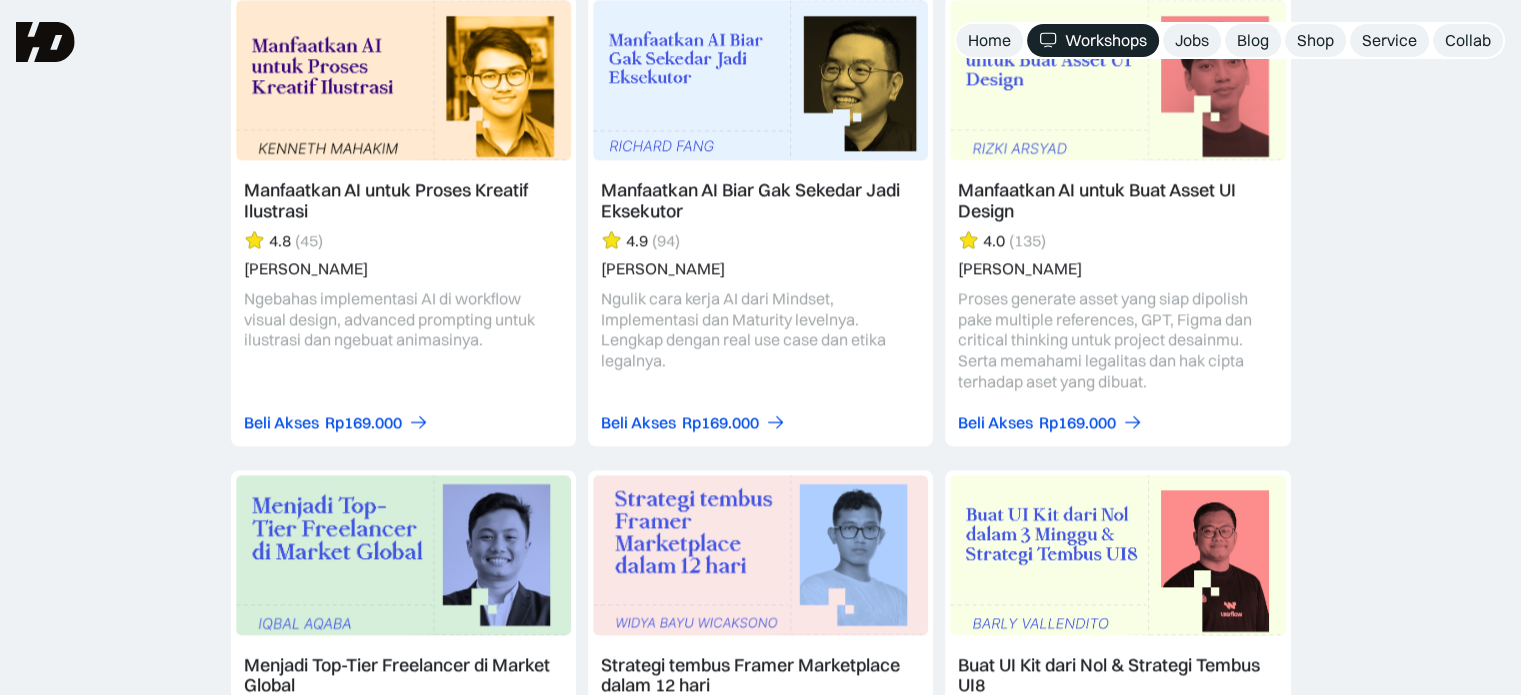 scroll, scrollTop: 0, scrollLeft: 0, axis: both 